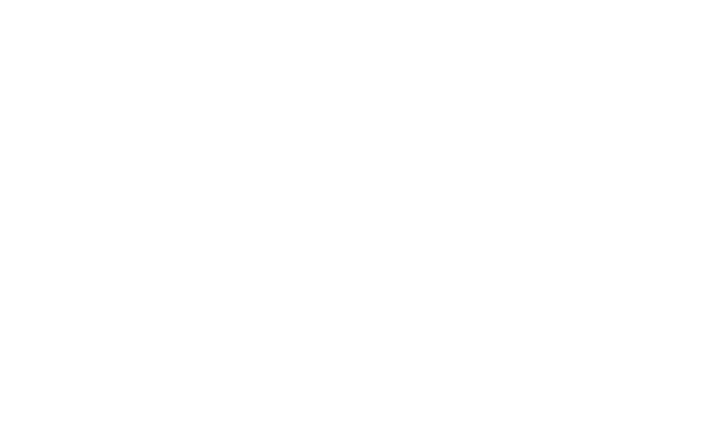 scroll, scrollTop: 0, scrollLeft: 0, axis: both 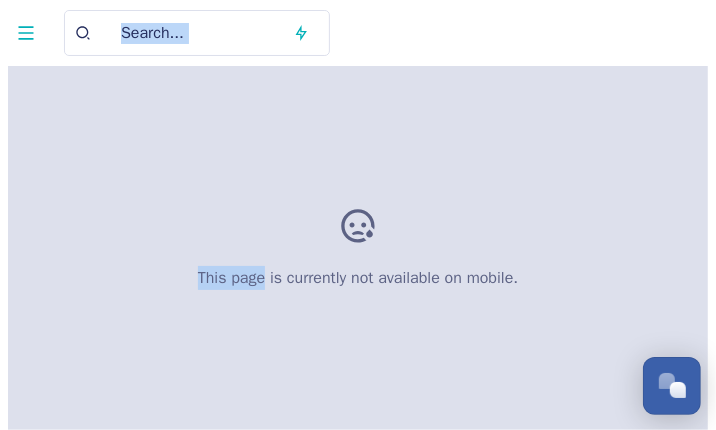 drag, startPoint x: 90, startPoint y: 27, endPoint x: 260, endPoint y: 298, distance: 319.9078 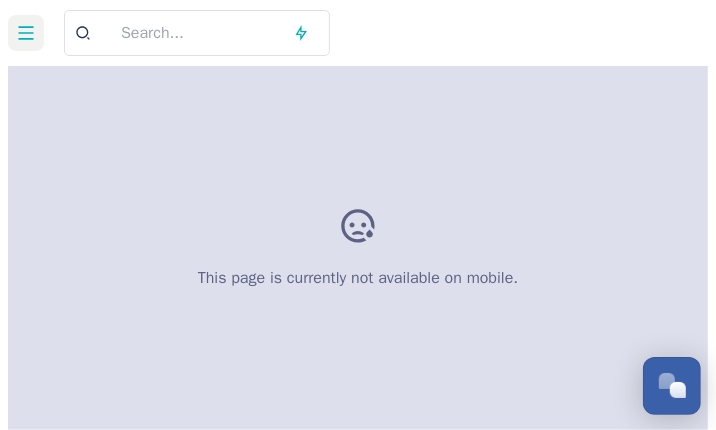 click at bounding box center (26, 33) 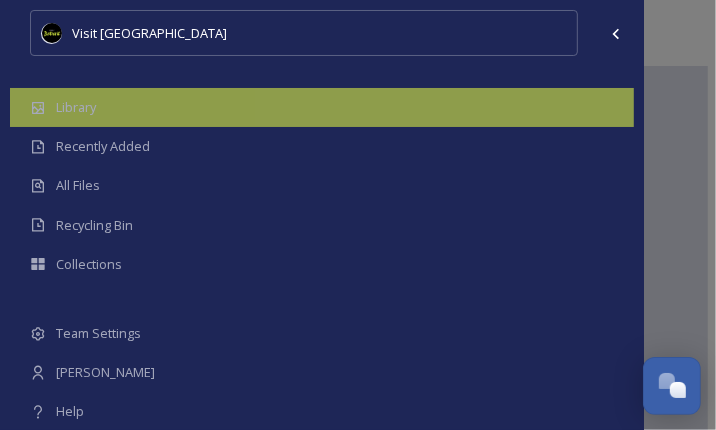 click on "Library" at bounding box center (322, 107) 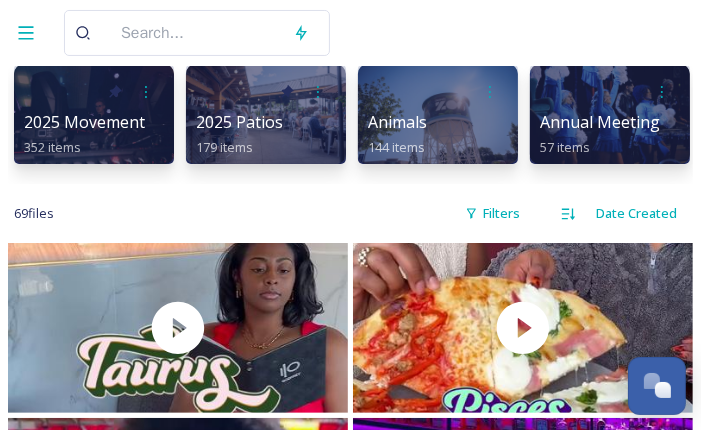 scroll, scrollTop: 19, scrollLeft: 0, axis: vertical 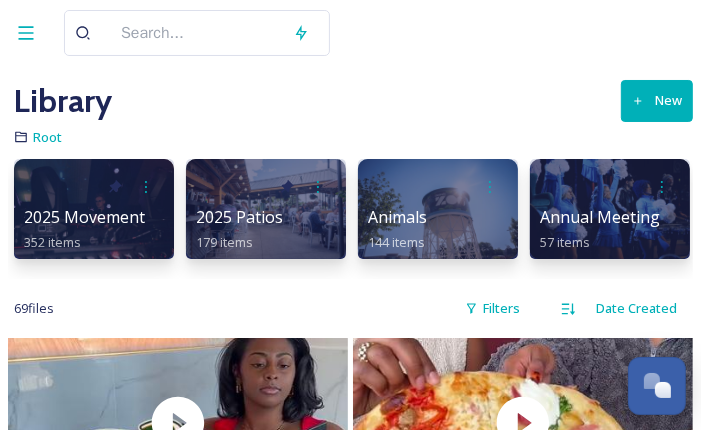 click at bounding box center (197, 33) 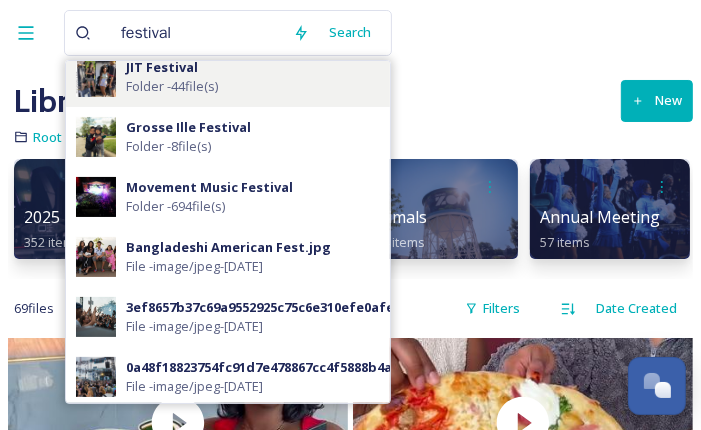 scroll, scrollTop: 74, scrollLeft: 0, axis: vertical 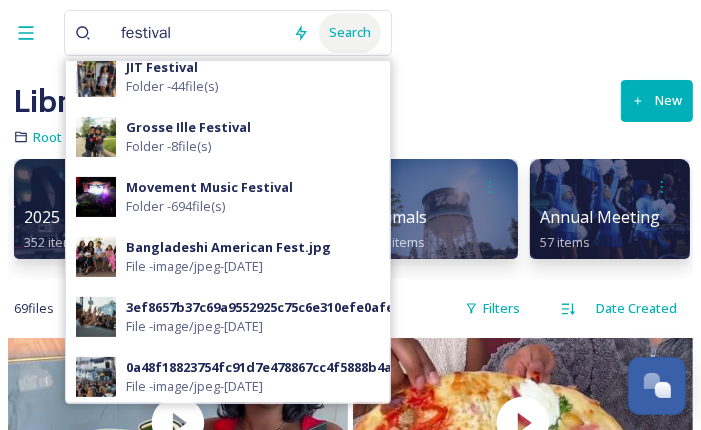 type on "festival" 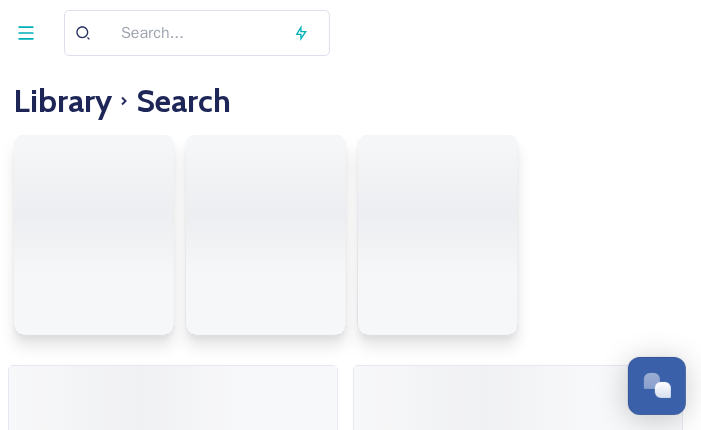 scroll, scrollTop: 0, scrollLeft: 0, axis: both 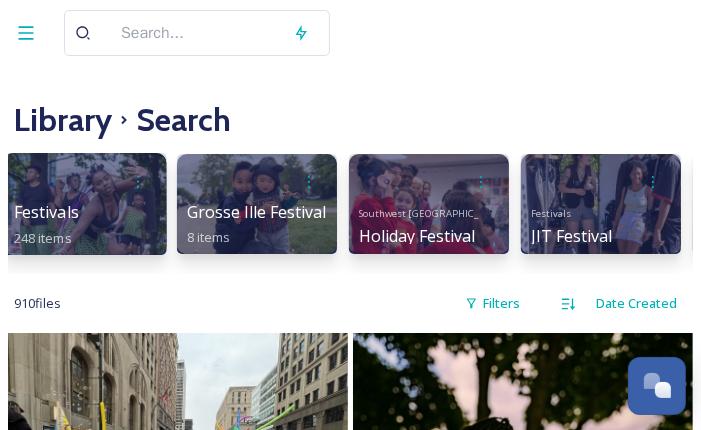click at bounding box center [85, 181] 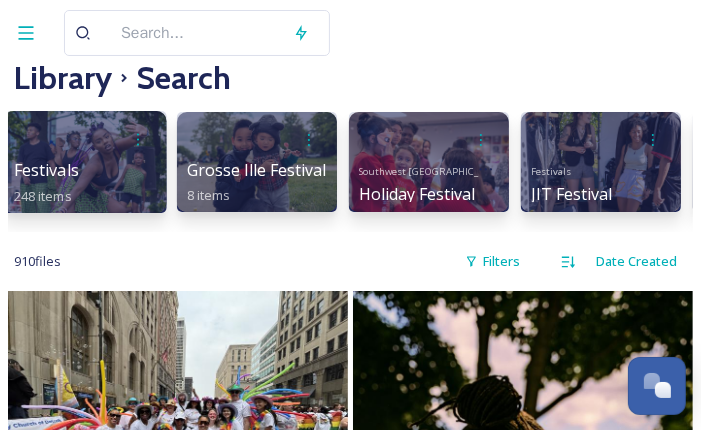 click on "Festivals 248   items" at bounding box center [85, 180] 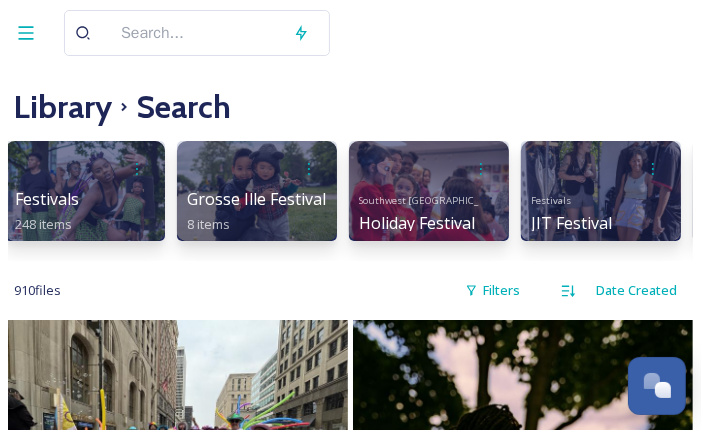 scroll, scrollTop: 0, scrollLeft: 0, axis: both 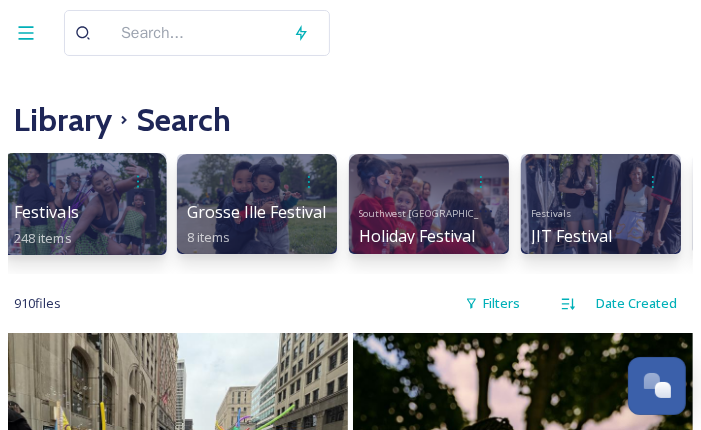 click on "Festivals 248   items" at bounding box center [85, 222] 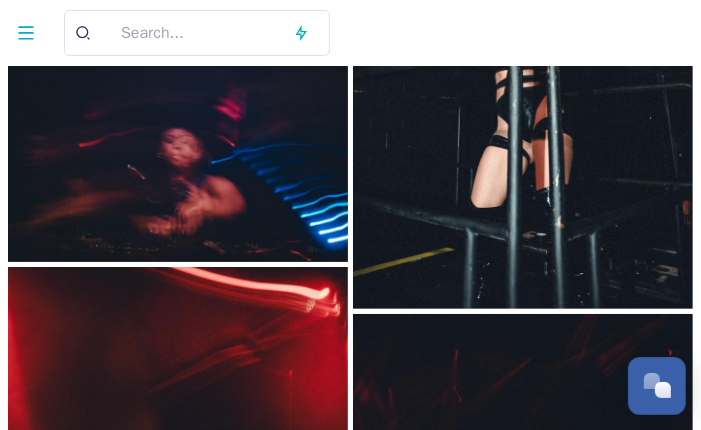 scroll, scrollTop: 3380, scrollLeft: 0, axis: vertical 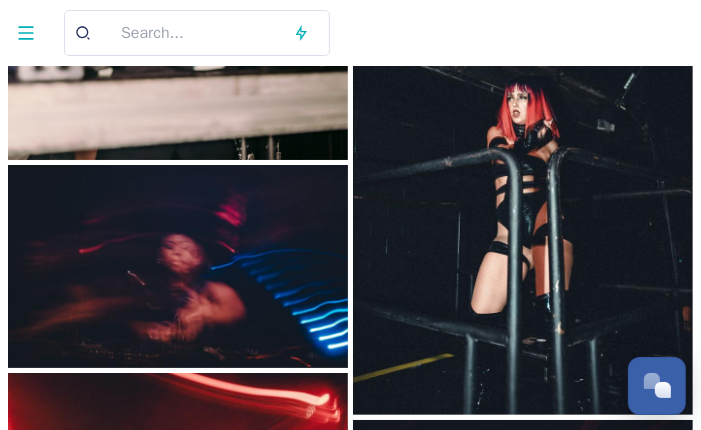 click at bounding box center [197, 33] 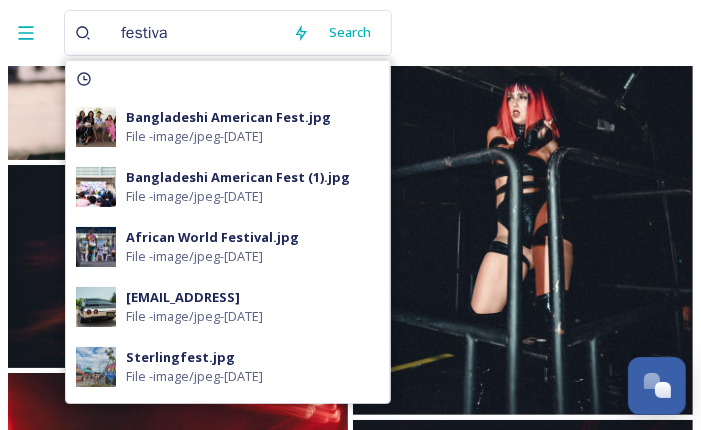 type on "festival" 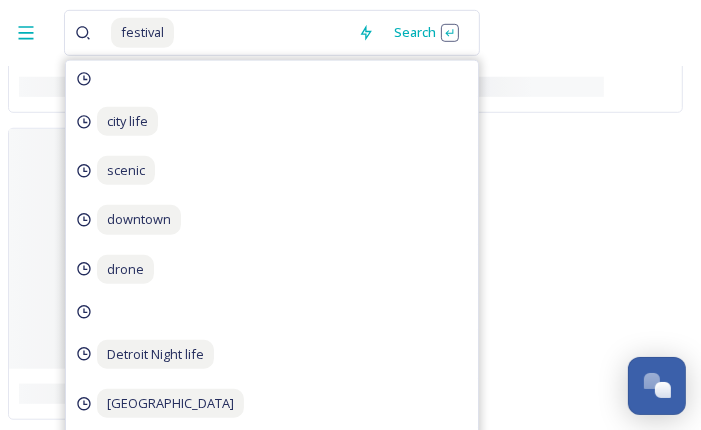 scroll, scrollTop: 0, scrollLeft: 0, axis: both 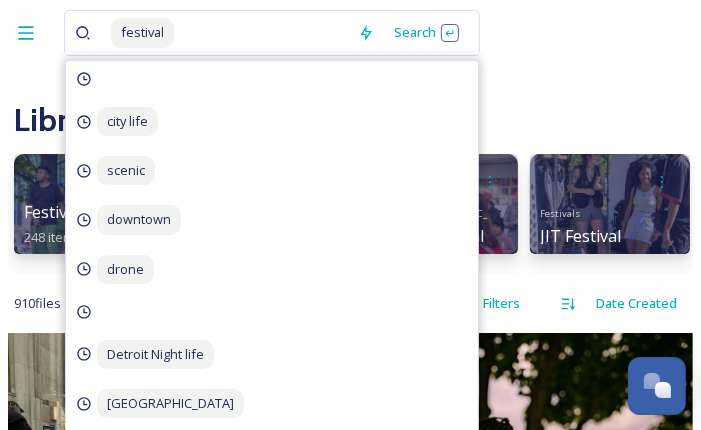 click on "Festivals 248   items Grosse Ille Festival 8   items Southwest Detroit Holiday Festival 38   items Festivals JIT Festival 44   items Movement Music Festival 694   items" at bounding box center [350, 209] 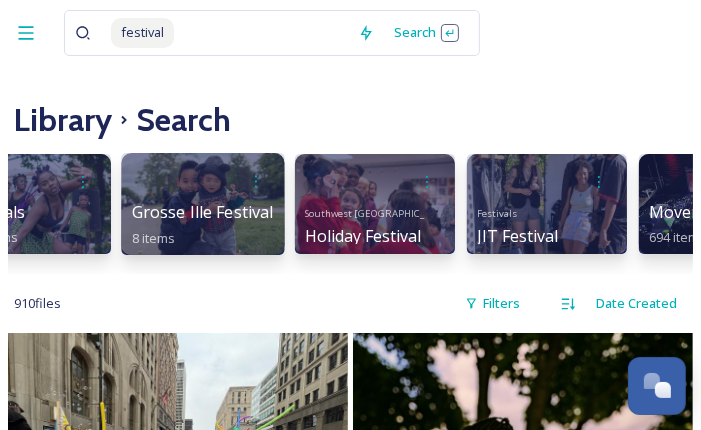scroll, scrollTop: 0, scrollLeft: 174, axis: horizontal 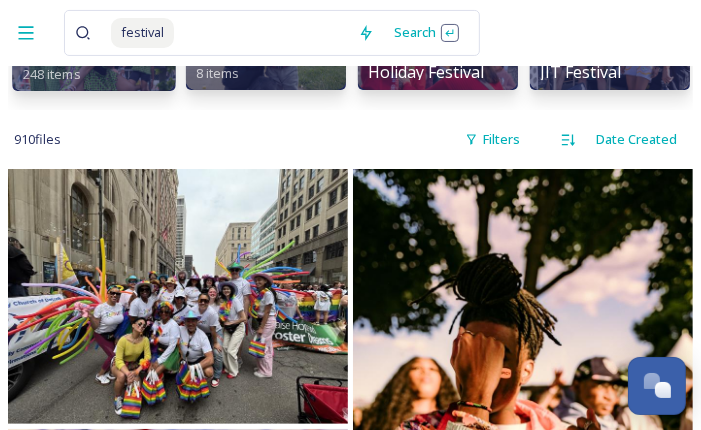 click on "Festivals 248   items" at bounding box center [94, 58] 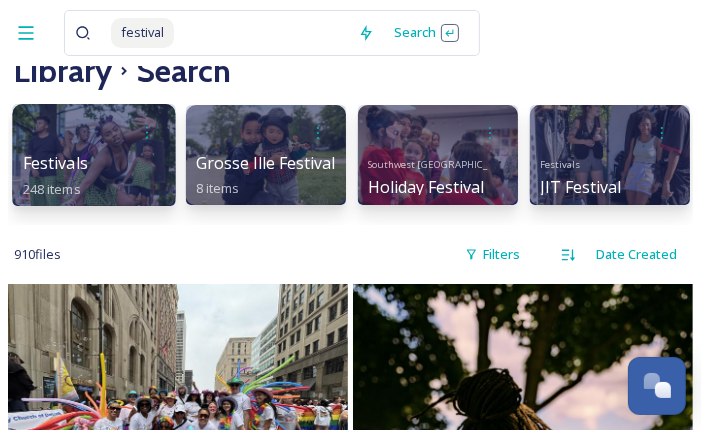 scroll, scrollTop: 48, scrollLeft: 0, axis: vertical 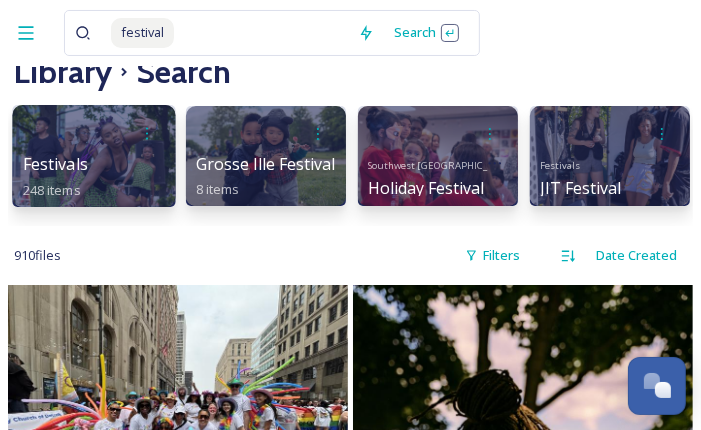 click on "Festivals 248   items" at bounding box center (94, 174) 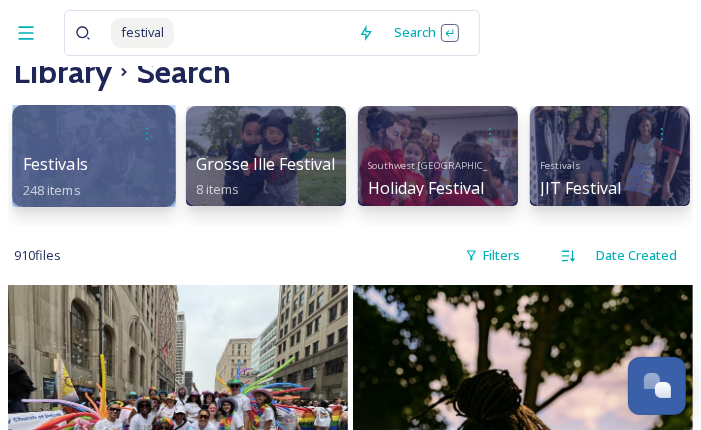 click at bounding box center (94, 133) 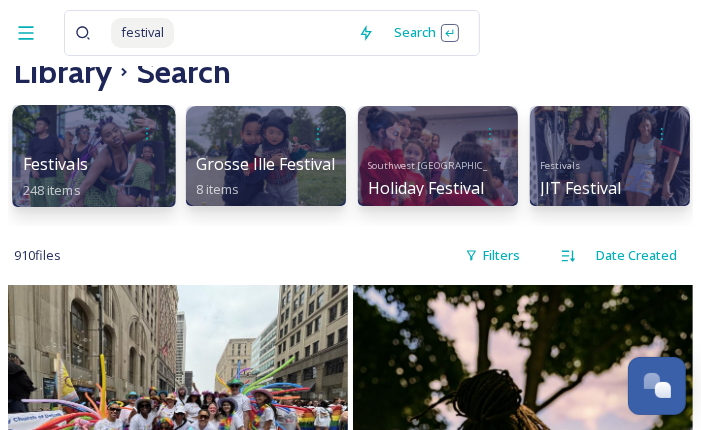 drag, startPoint x: 118, startPoint y: 134, endPoint x: 109, endPoint y: 169, distance: 36.138622 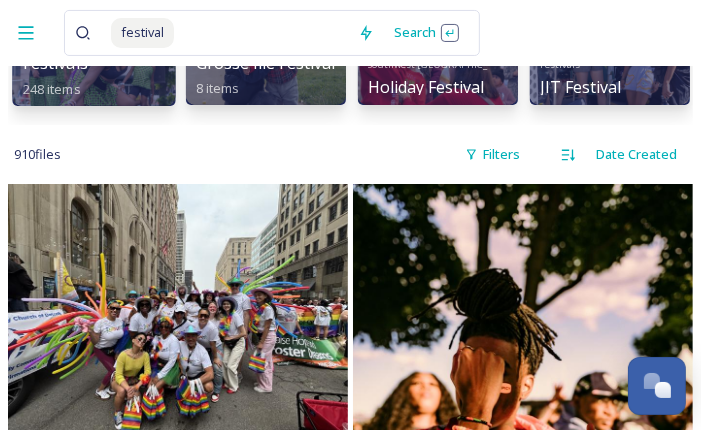 scroll, scrollTop: 0, scrollLeft: 0, axis: both 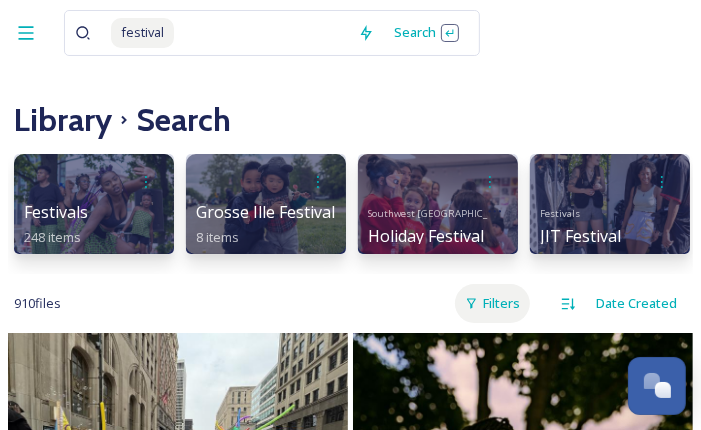 click on "Filters" at bounding box center (492, 303) 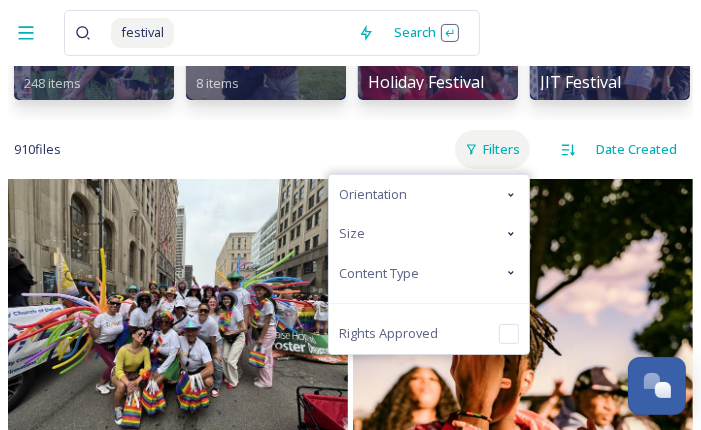 scroll, scrollTop: 154, scrollLeft: 0, axis: vertical 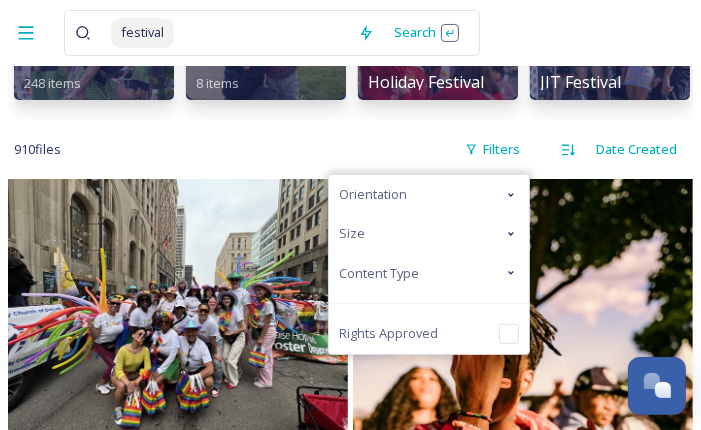 click on "Size" at bounding box center [429, 233] 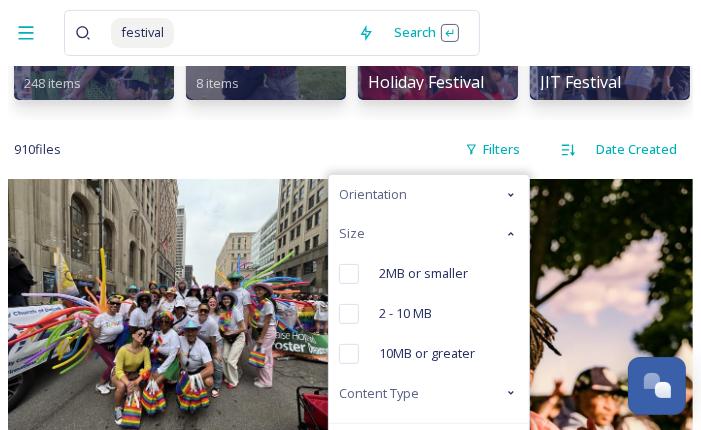 click on "Size" at bounding box center (429, 233) 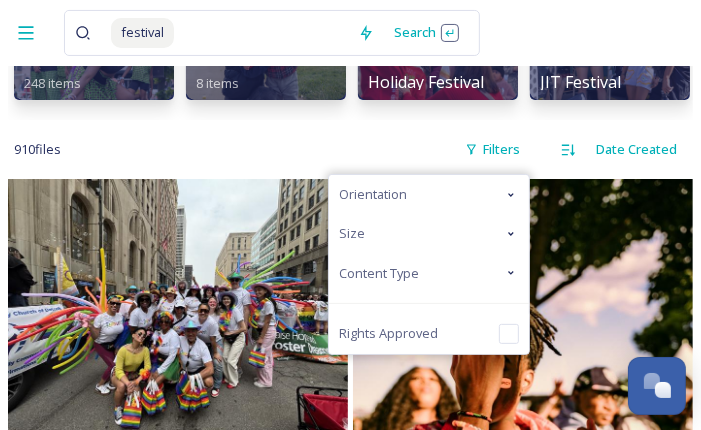 click on "Content Type" at bounding box center (429, 273) 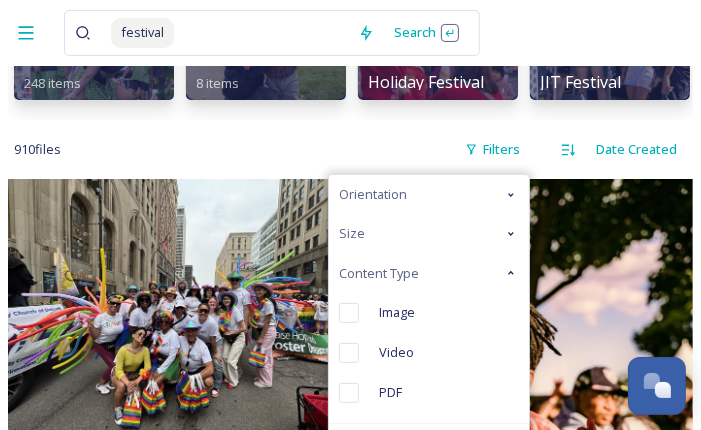 click on "Content Type" at bounding box center (429, 273) 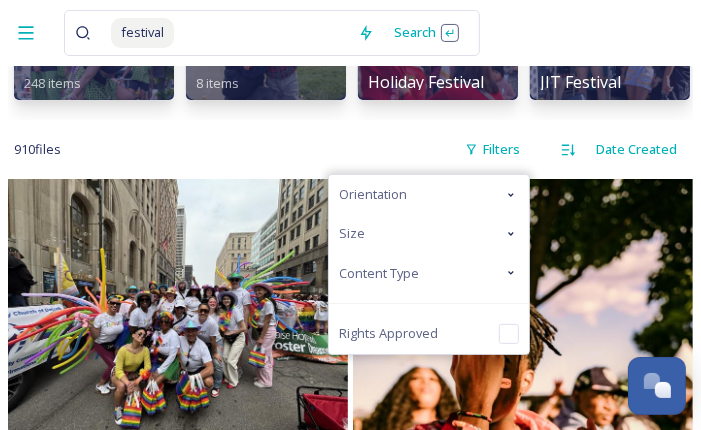click on "910  file s Filters Orientation Size Content Type Rights Approved Date Created" at bounding box center (350, 149) 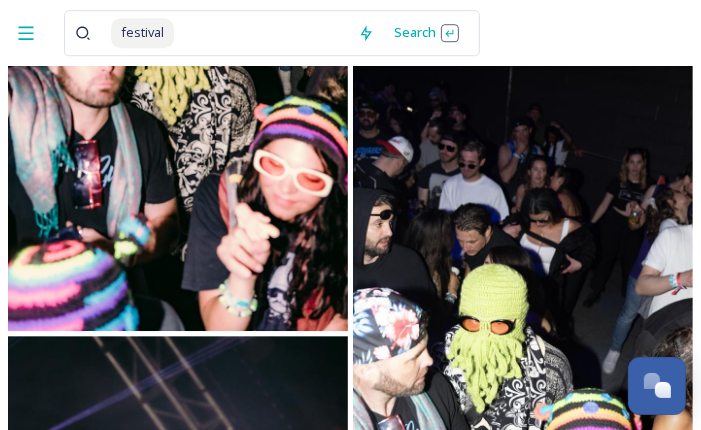 scroll, scrollTop: 2604, scrollLeft: 0, axis: vertical 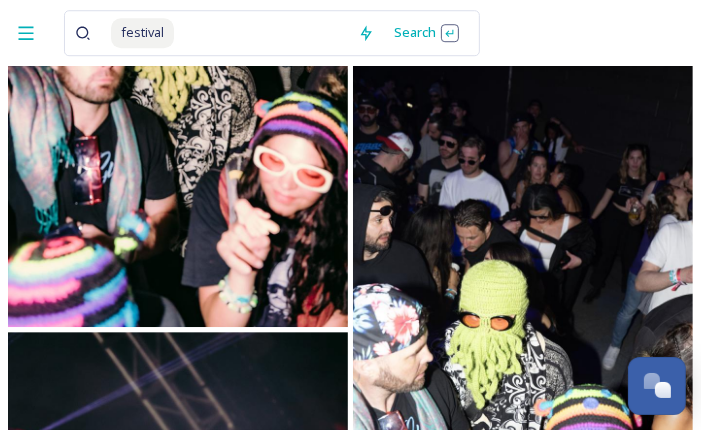 click at bounding box center [262, 33] 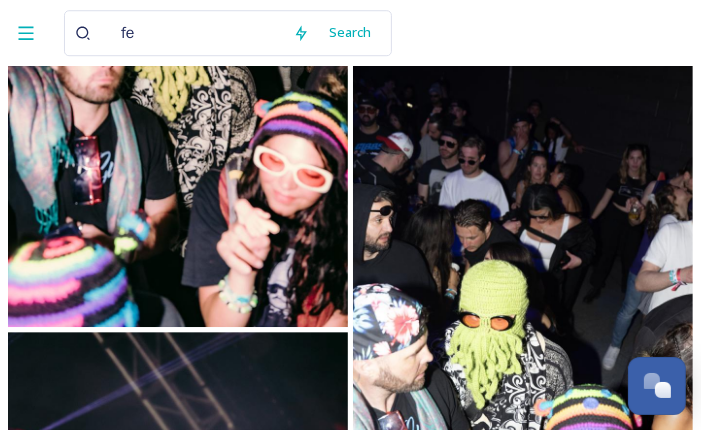 type on "f" 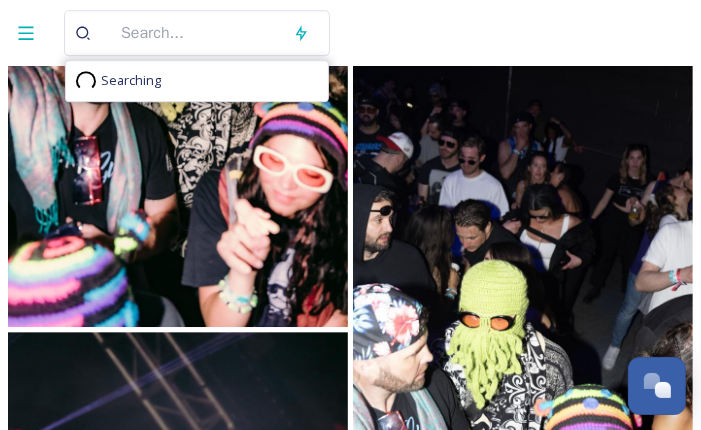 type 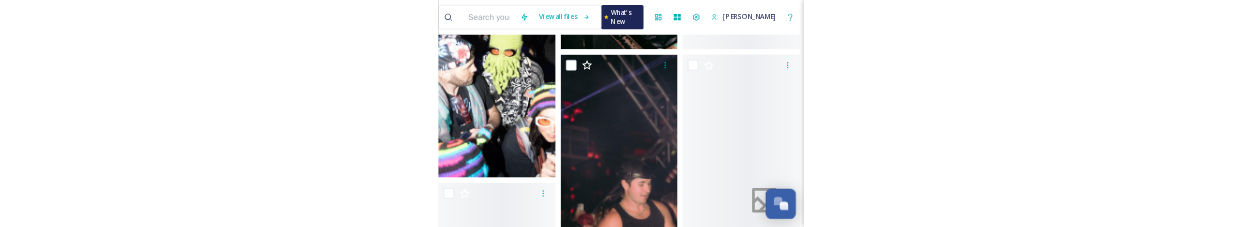 scroll, scrollTop: 1155, scrollLeft: 0, axis: vertical 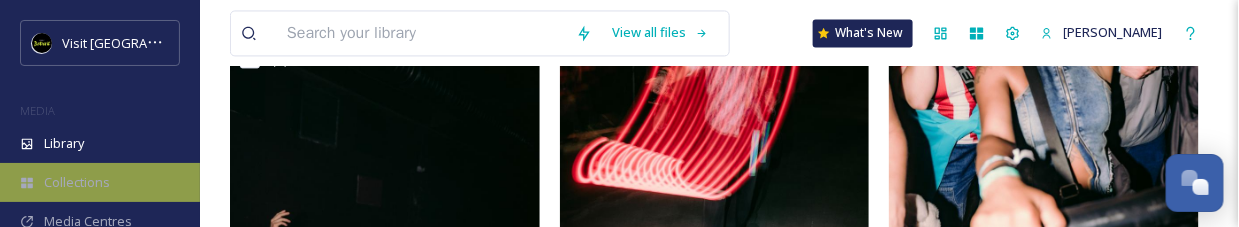 click on "Collections" at bounding box center (100, 182) 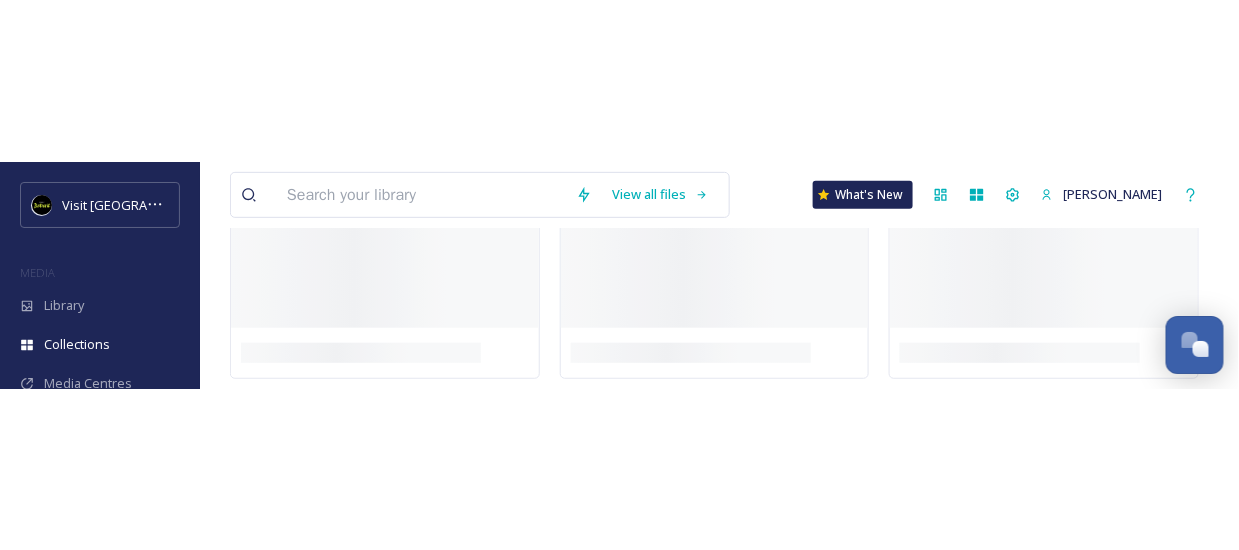 scroll, scrollTop: 0, scrollLeft: 0, axis: both 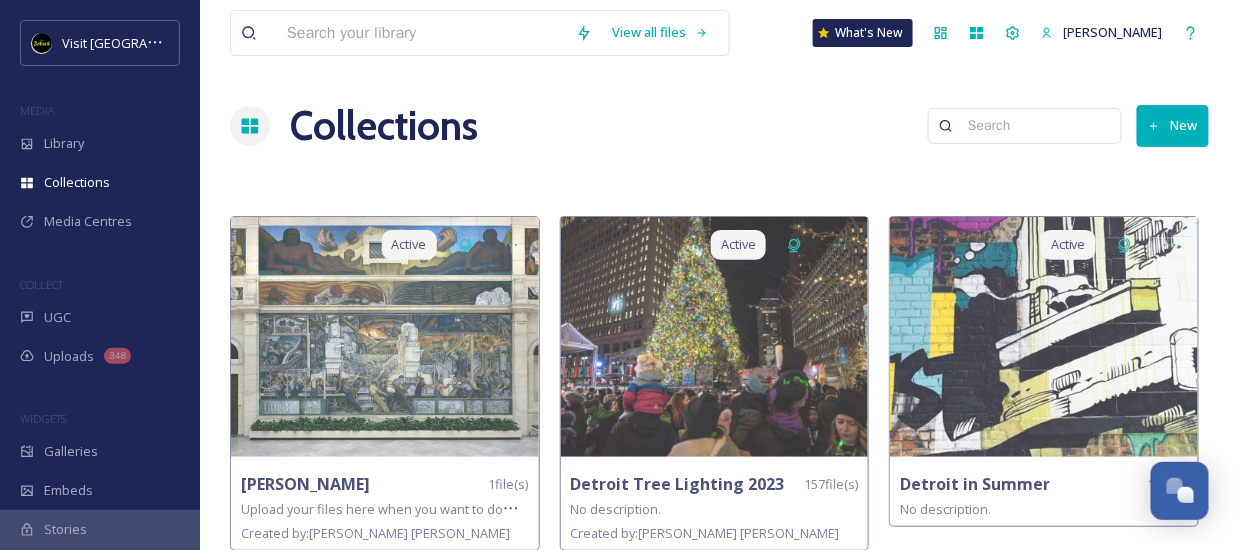 click at bounding box center [421, 33] 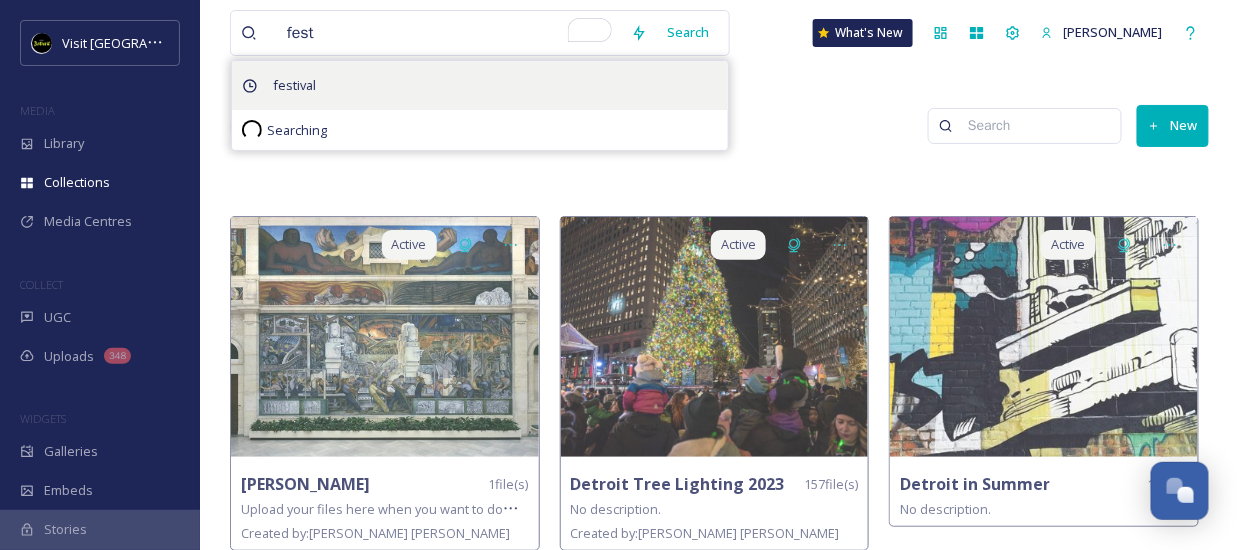 type on "fest" 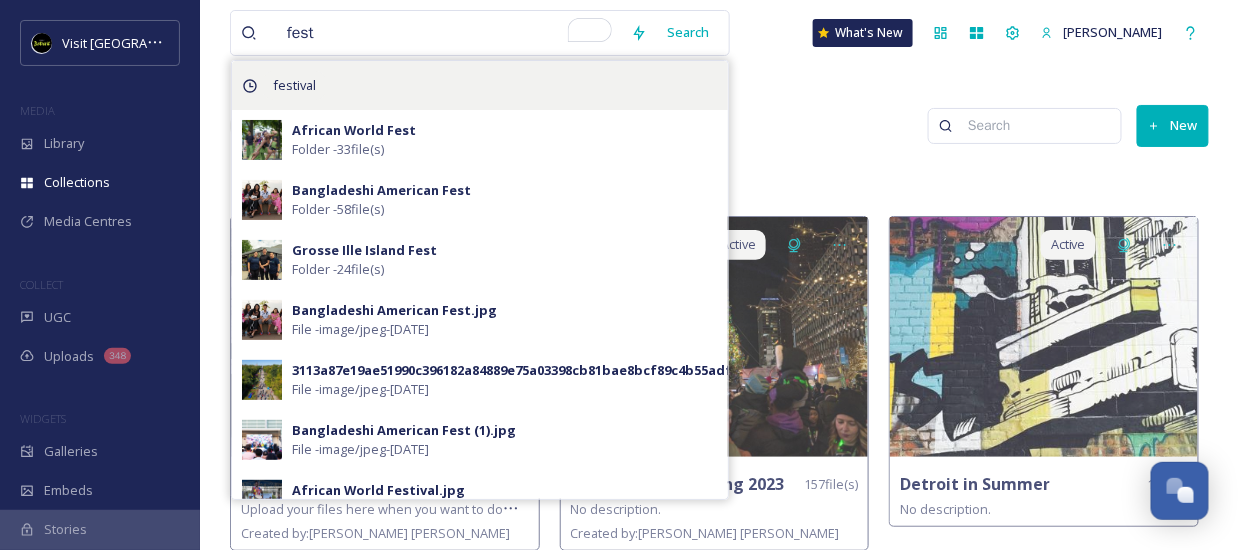 click on "festival" at bounding box center [294, 85] 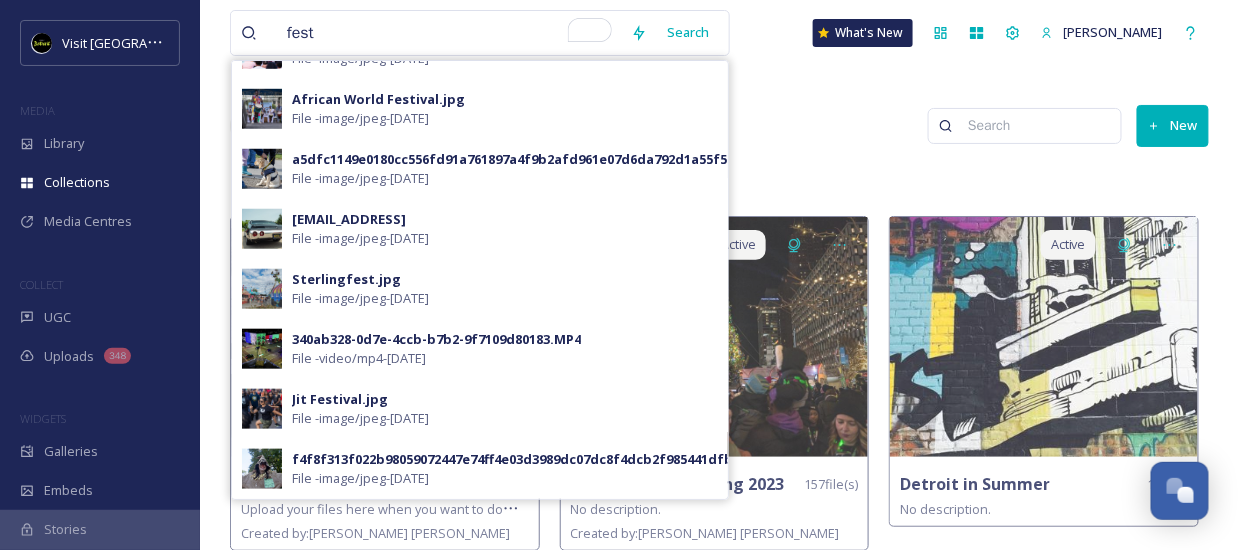 scroll, scrollTop: 391, scrollLeft: 0, axis: vertical 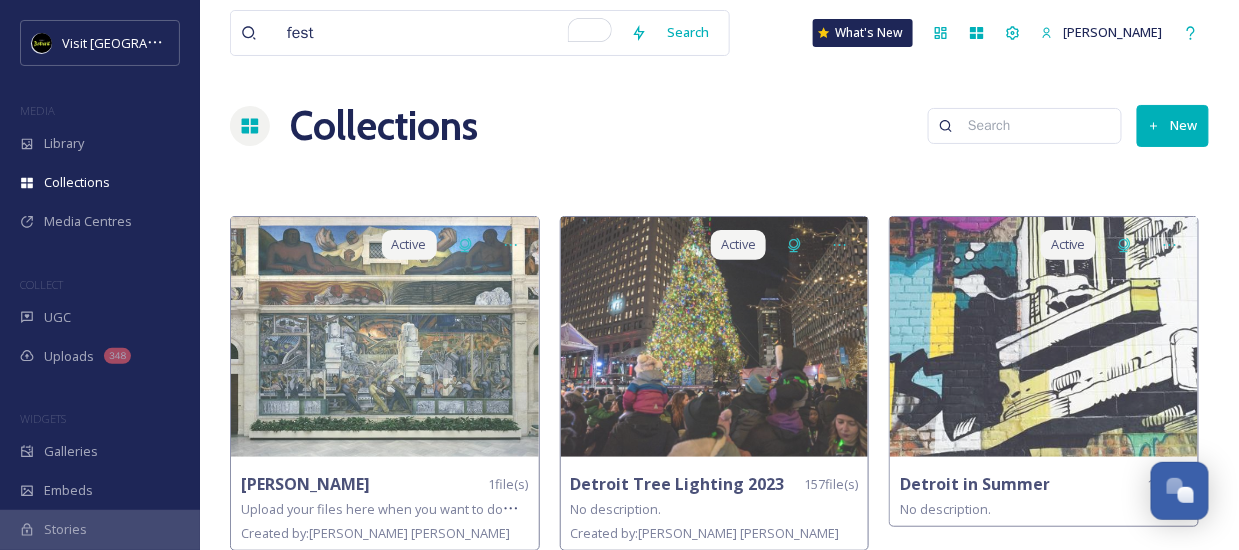 click on "Collections New" at bounding box center (719, 126) 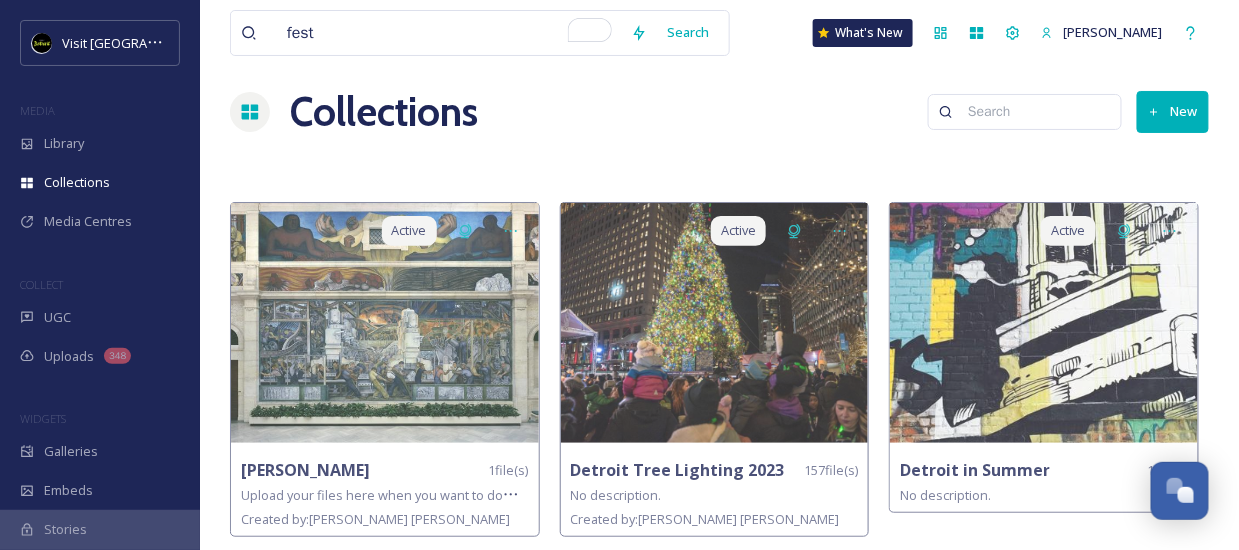 scroll, scrollTop: 0, scrollLeft: 0, axis: both 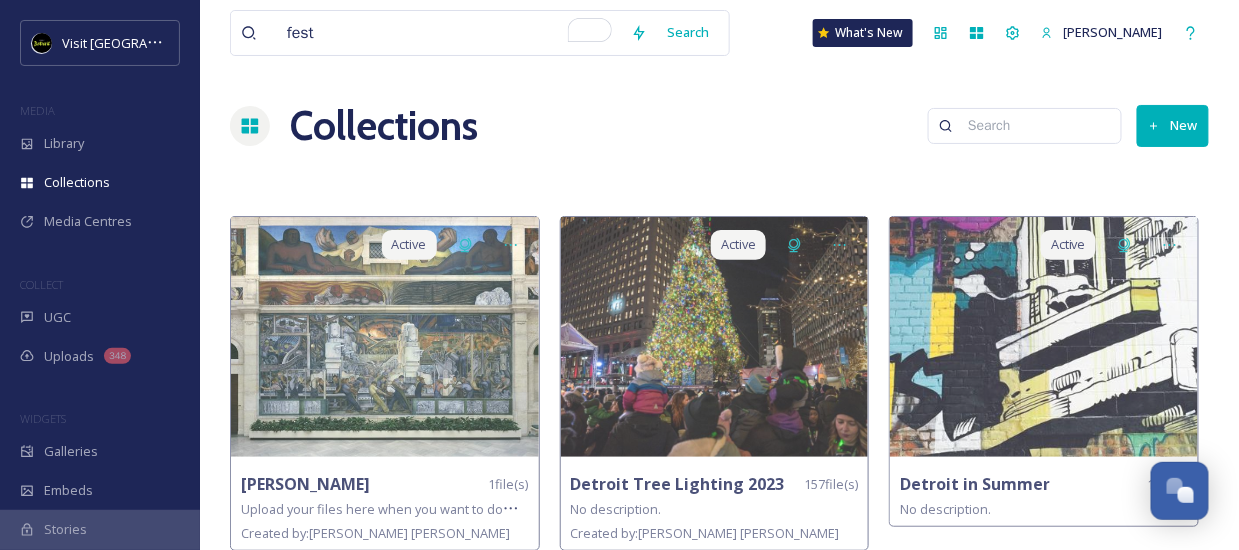 click on "fest" at bounding box center [449, 33] 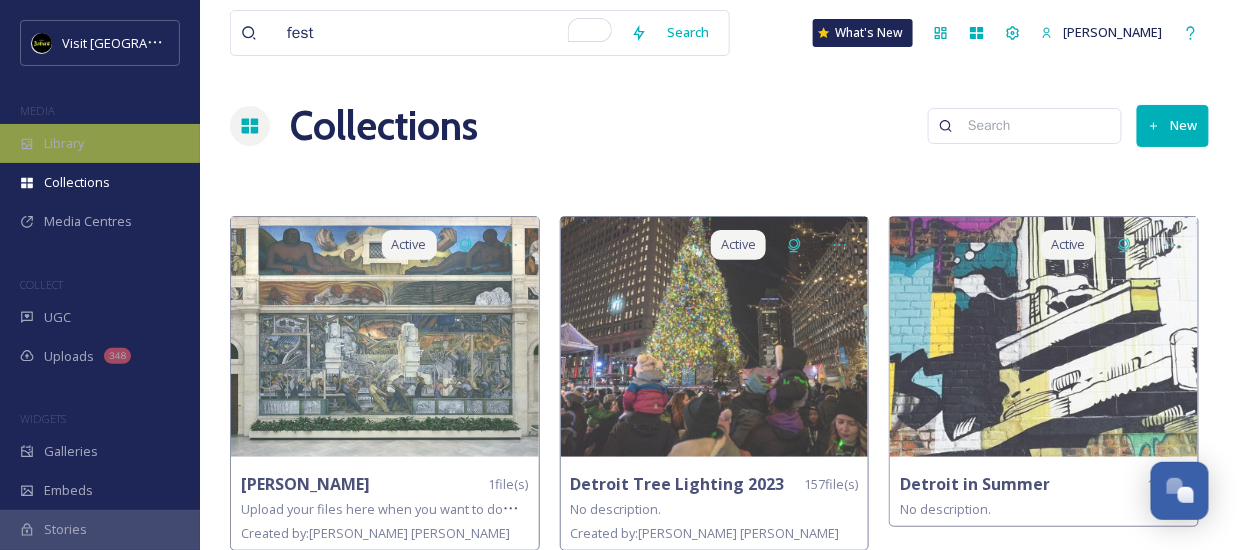 click 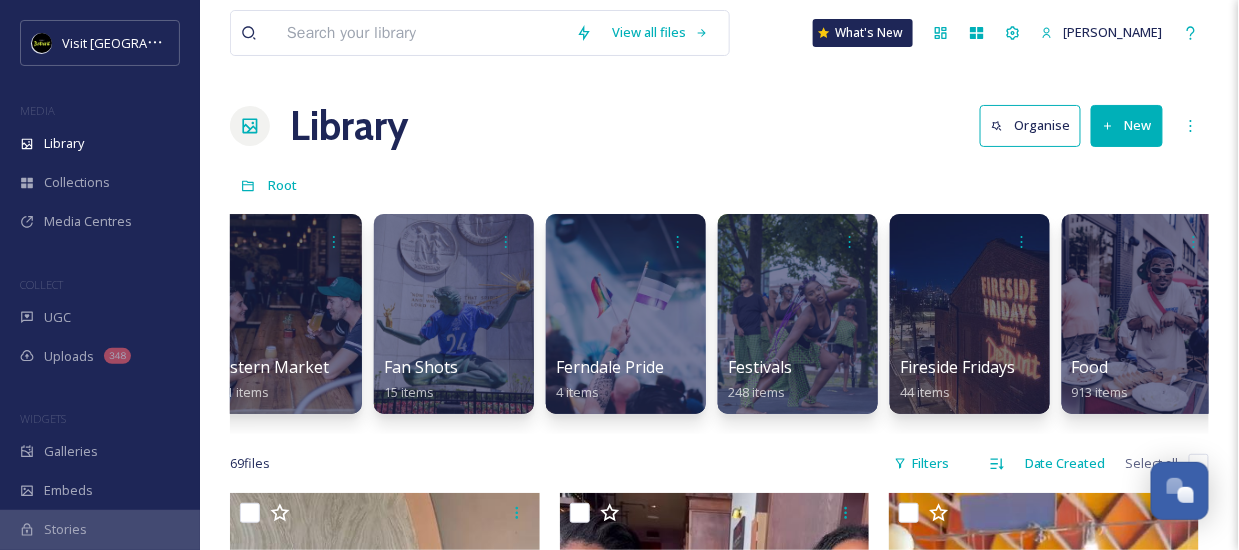 scroll, scrollTop: 0, scrollLeft: 2699, axis: horizontal 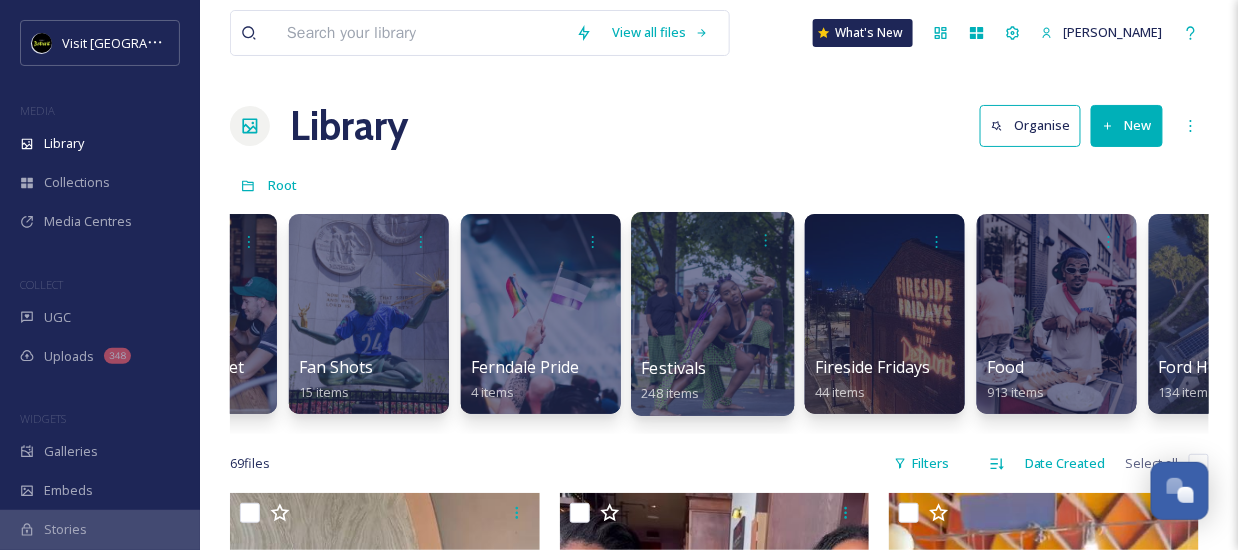 click at bounding box center (712, 314) 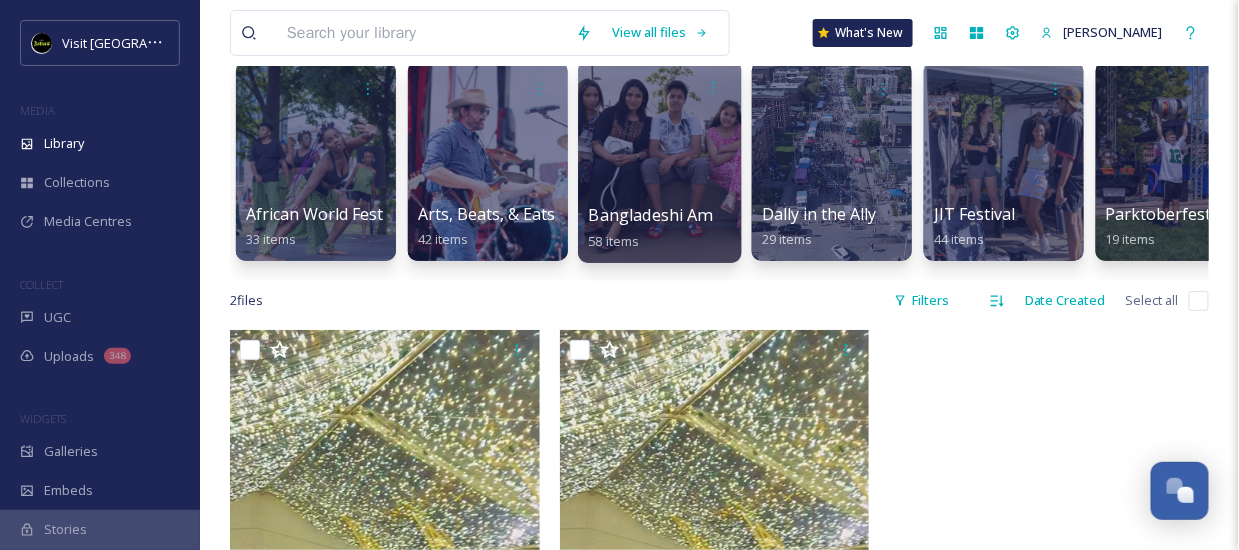 scroll, scrollTop: 155, scrollLeft: 0, axis: vertical 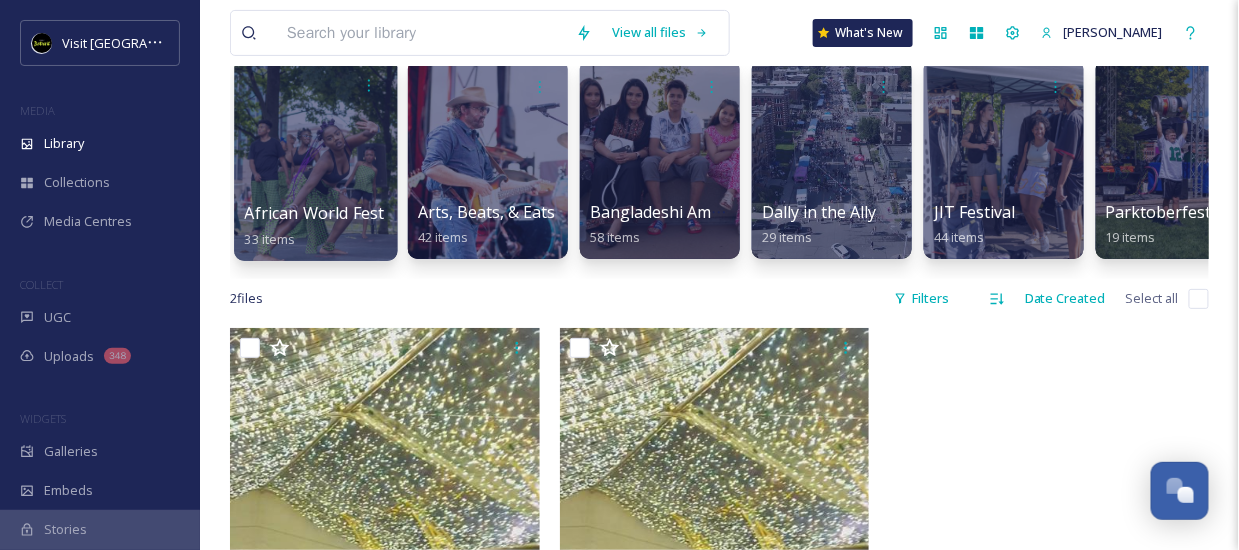 click at bounding box center [315, 159] 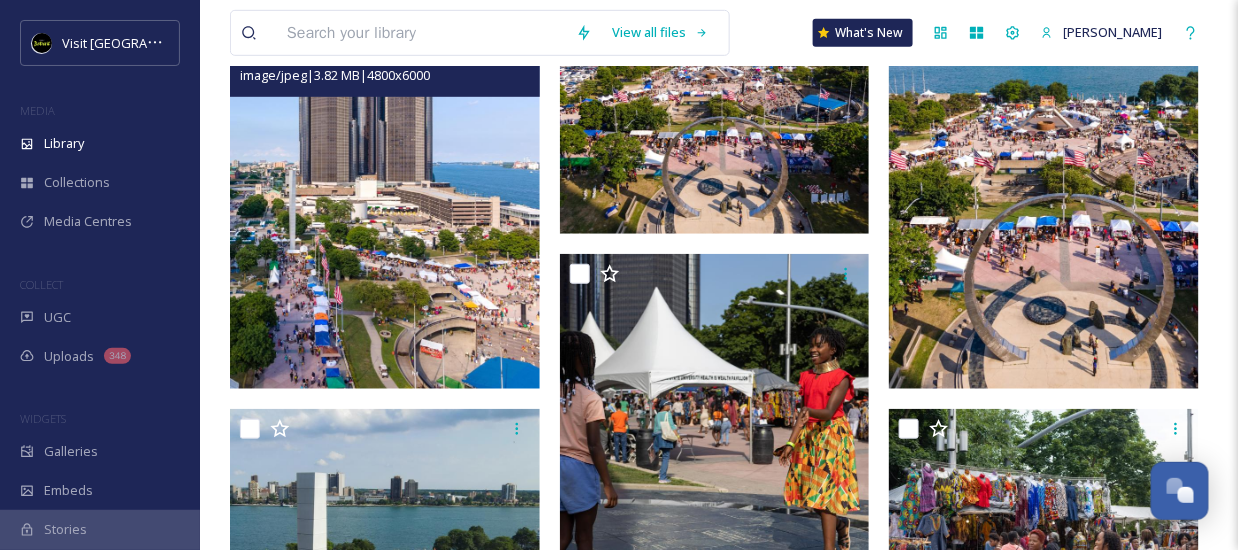 scroll, scrollTop: 281, scrollLeft: 0, axis: vertical 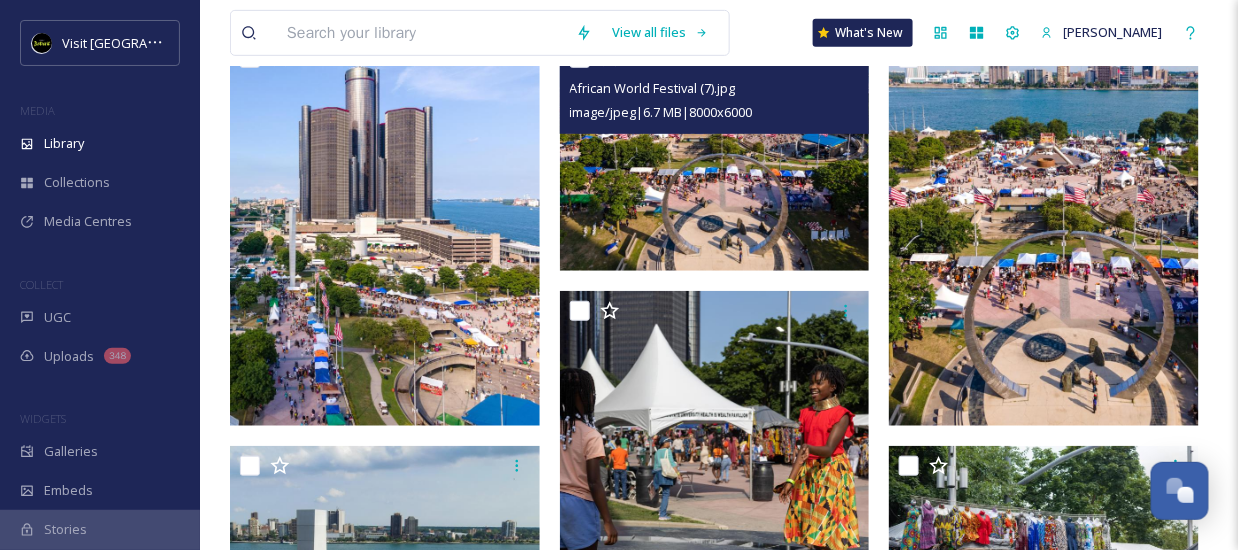 click at bounding box center [715, 154] 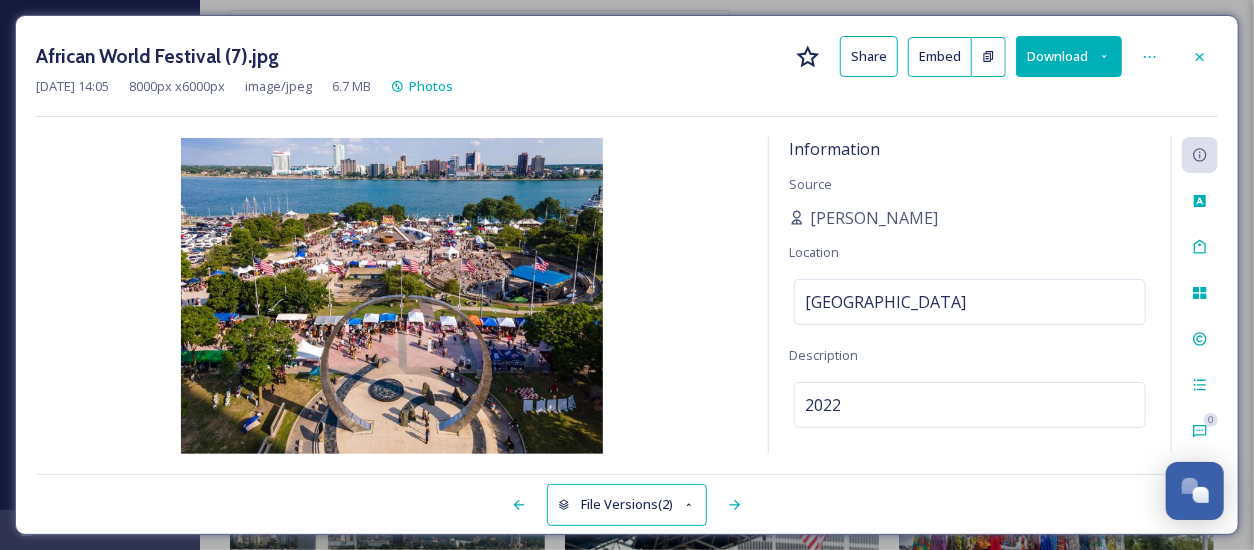 click on "Download" at bounding box center [1069, 56] 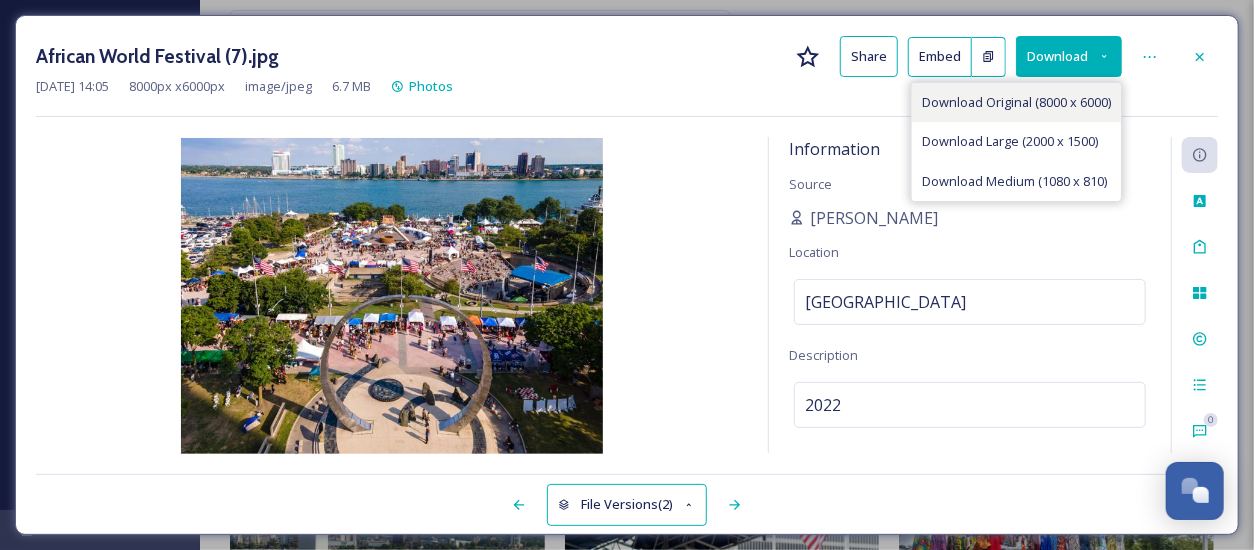 click on "Download Original (8000 x 6000)" at bounding box center (1016, 102) 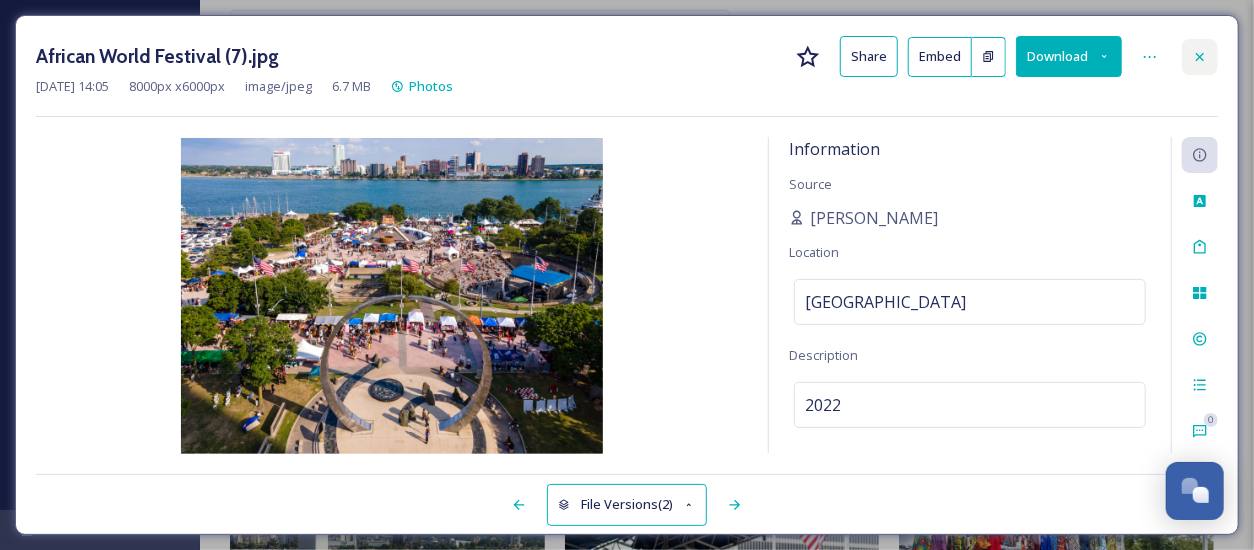 click 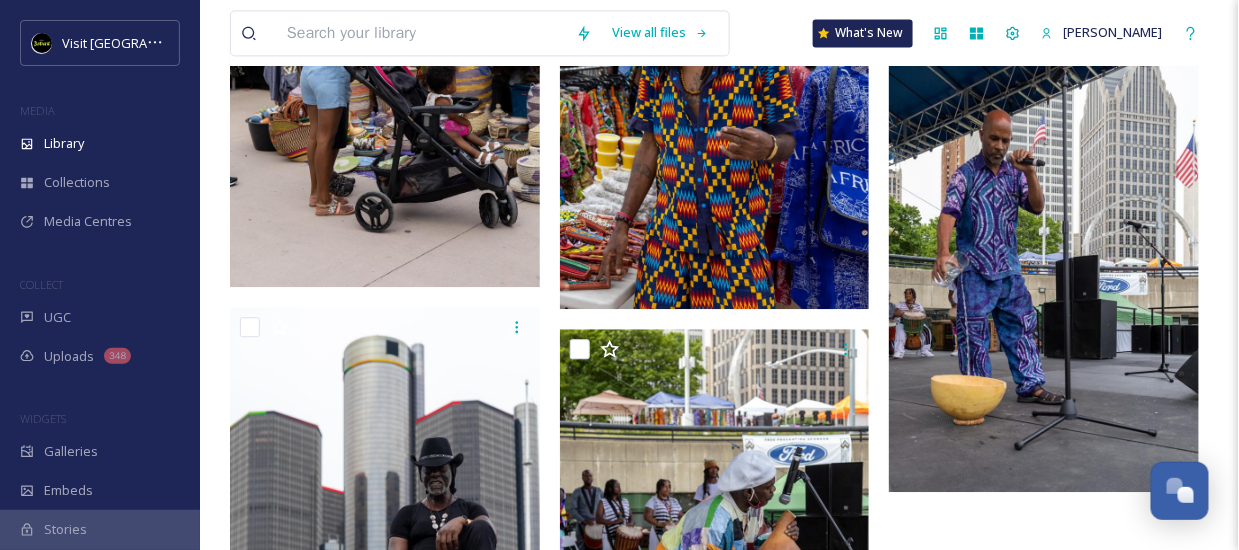 scroll, scrollTop: 3300, scrollLeft: 0, axis: vertical 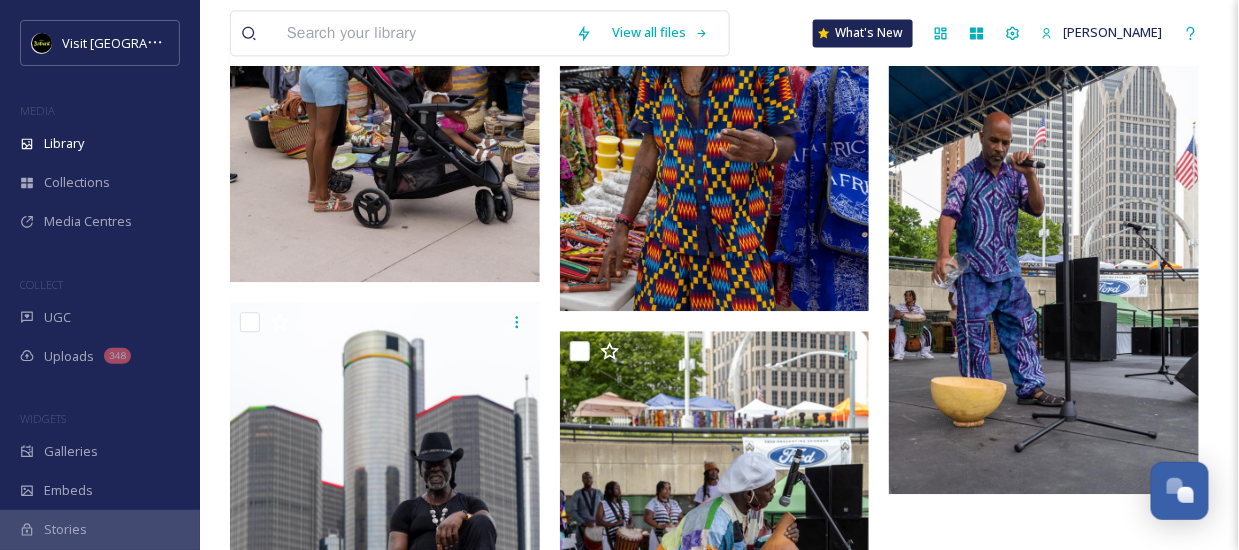 click at bounding box center [421, 33] 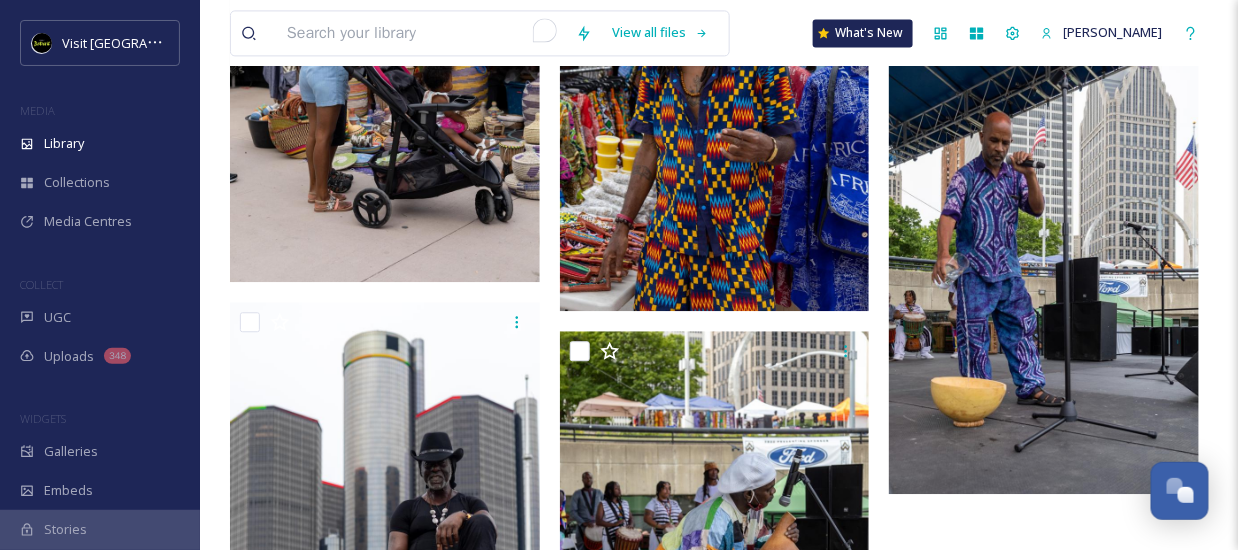 scroll, scrollTop: 0, scrollLeft: 0, axis: both 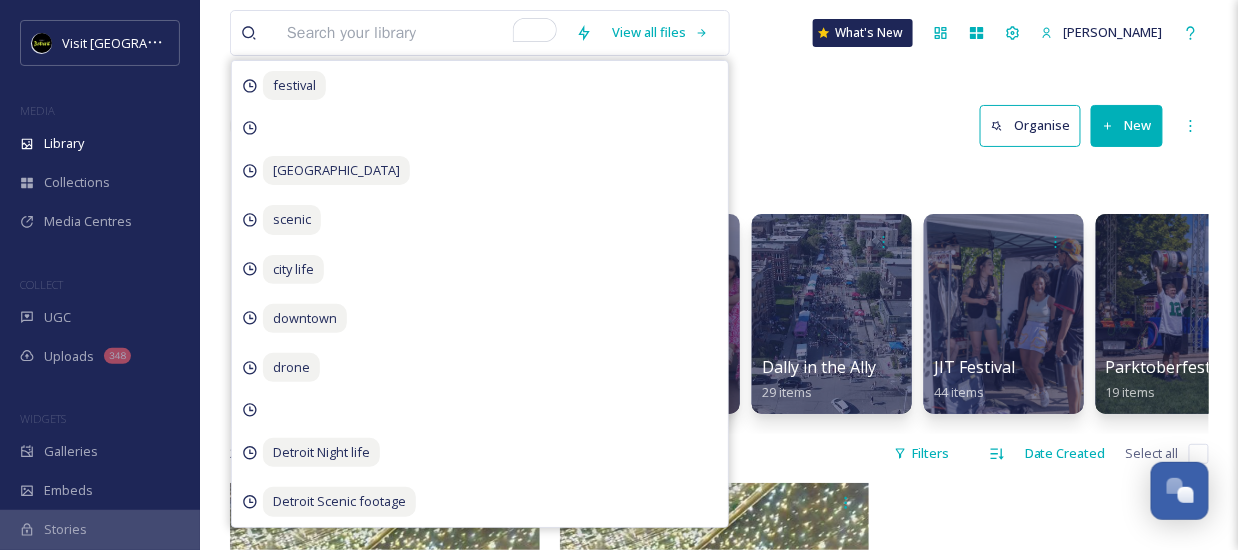 click on "View all files festival Detroit scenic  city life downtown drone  Detroit Night life Detroit Scenic footage What's New Evan  Library Organise New Root Festivals Your Selections There is nothing here. African World Fest 33   items Arts, Beats, & Eats 42   items Bangladeshi American Fest 58   items Dally in the Ally 29   items JIT Festival 44   items Parktoberfest 19   items Sterlingfest 21   items 2  file s Filters Date Created Select all You've reached the end" at bounding box center [719, 534] 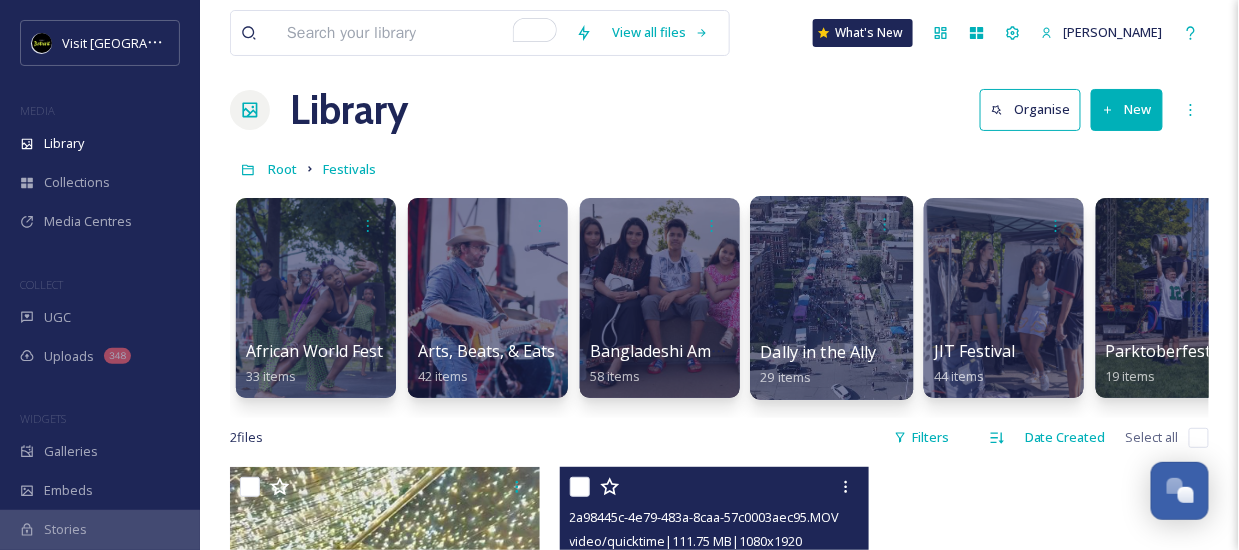 scroll, scrollTop: 0, scrollLeft: 0, axis: both 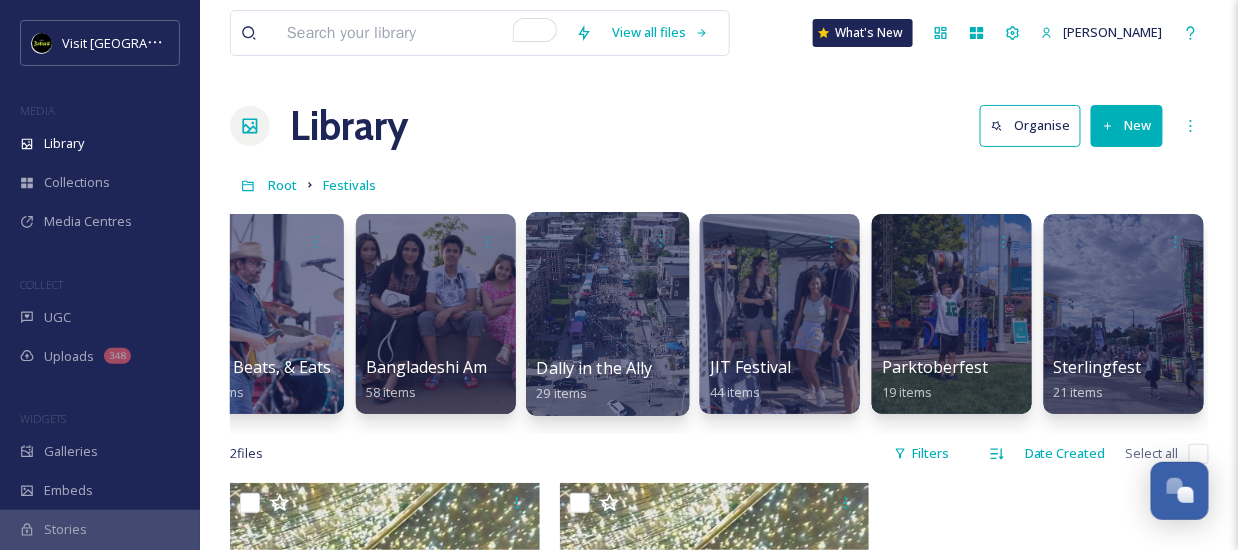 click at bounding box center [607, 314] 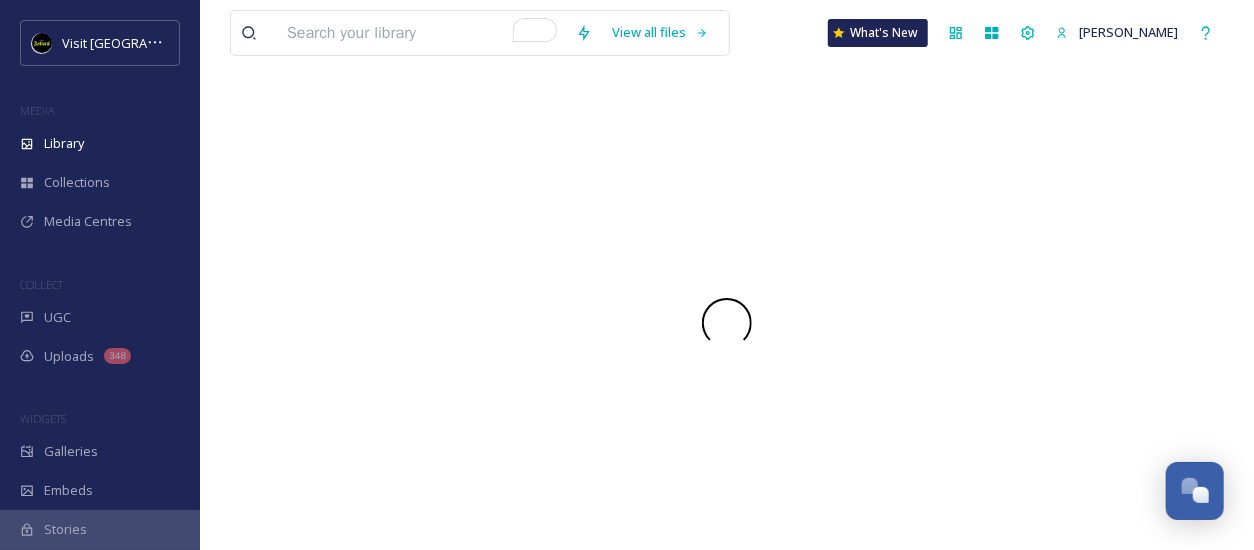click at bounding box center (727, 323) 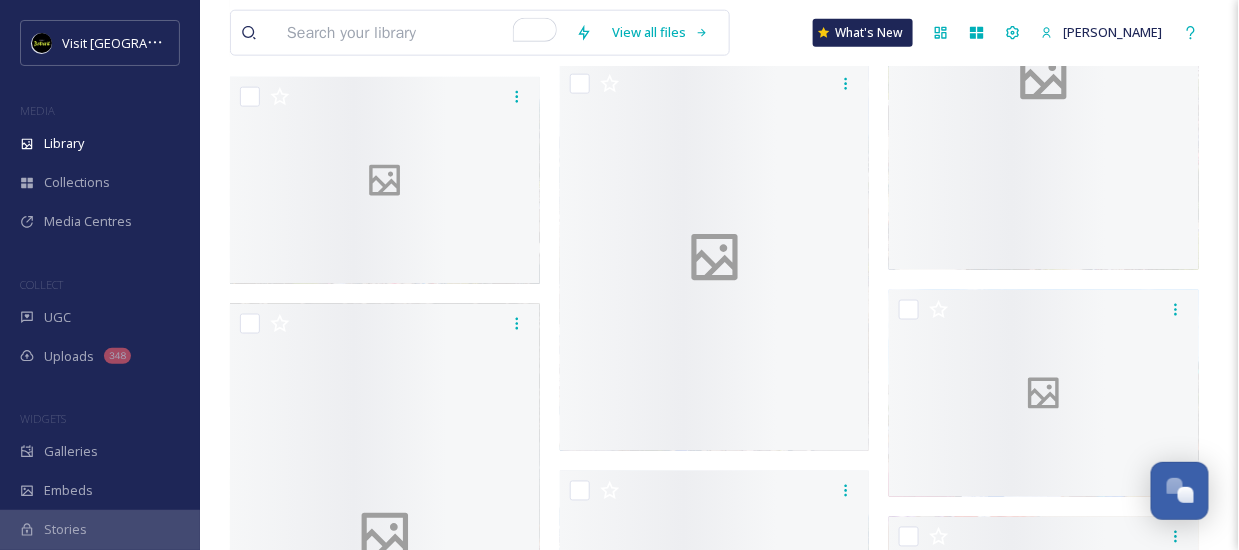 scroll, scrollTop: 661, scrollLeft: 0, axis: vertical 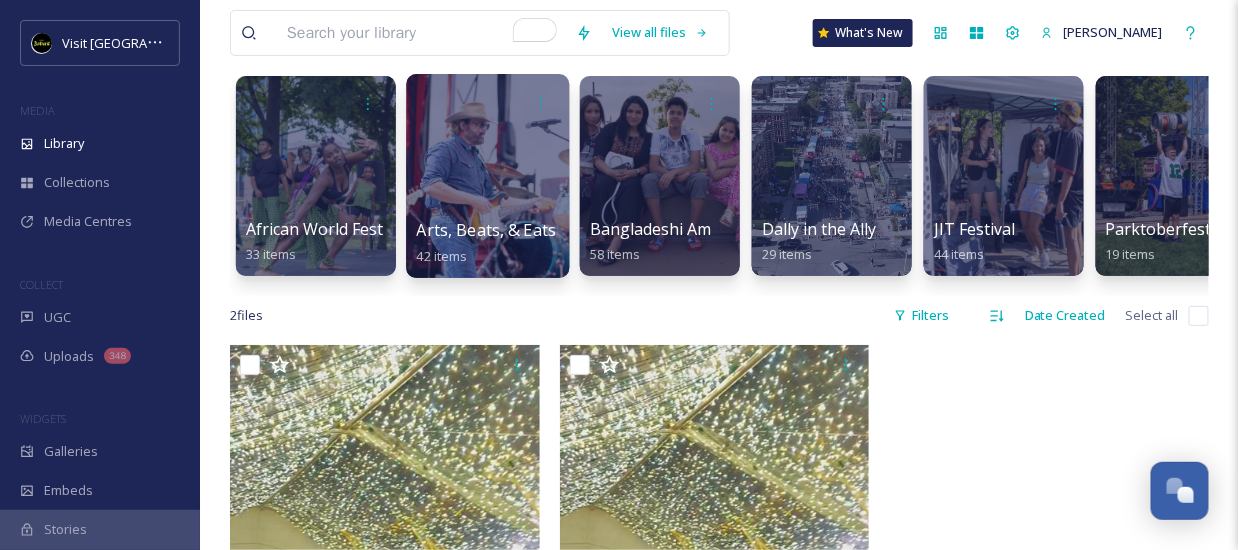 click at bounding box center (487, 176) 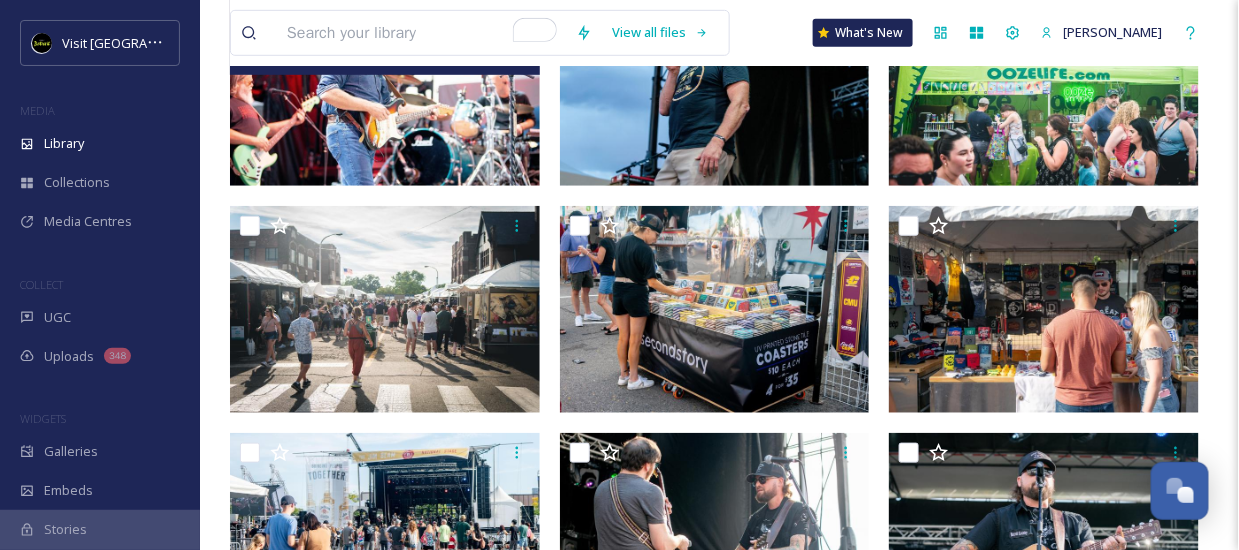 scroll, scrollTop: 362, scrollLeft: 0, axis: vertical 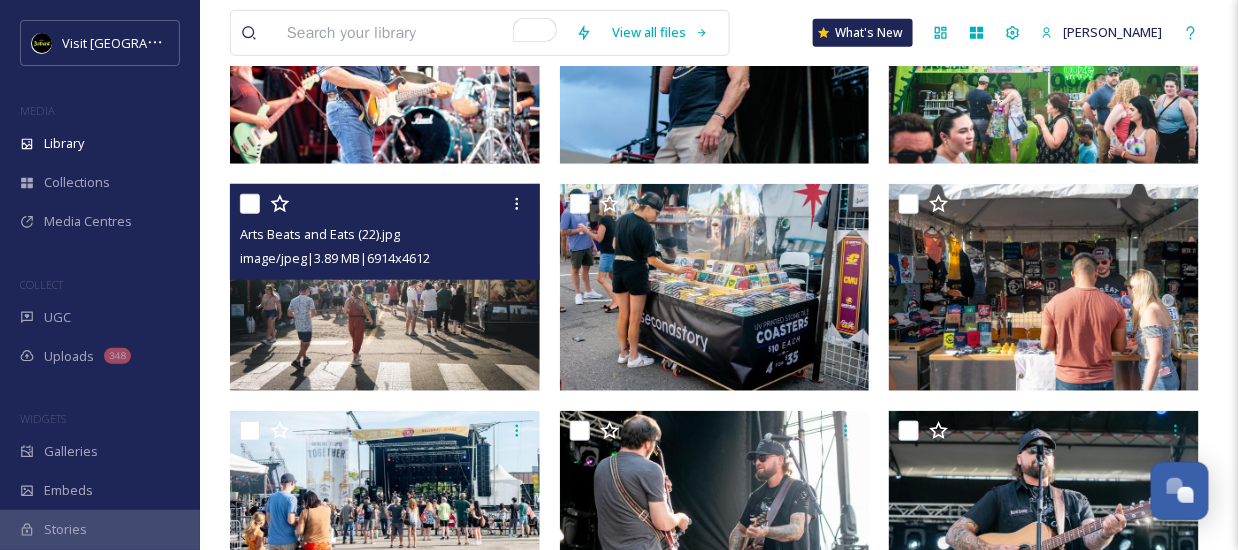 click at bounding box center [385, 287] 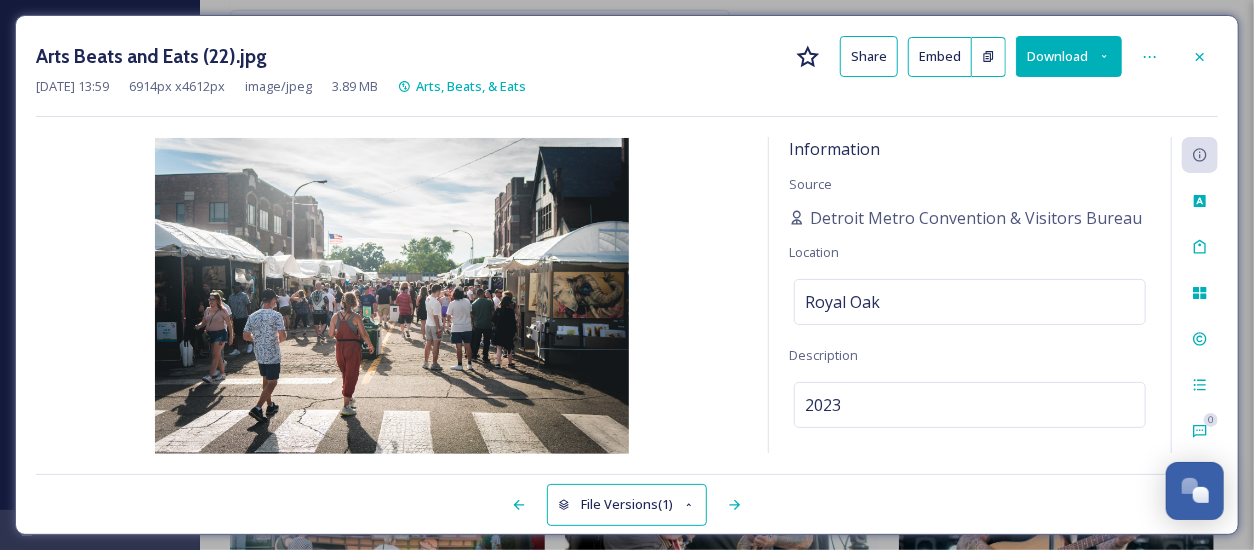 click on "Download" at bounding box center [1069, 56] 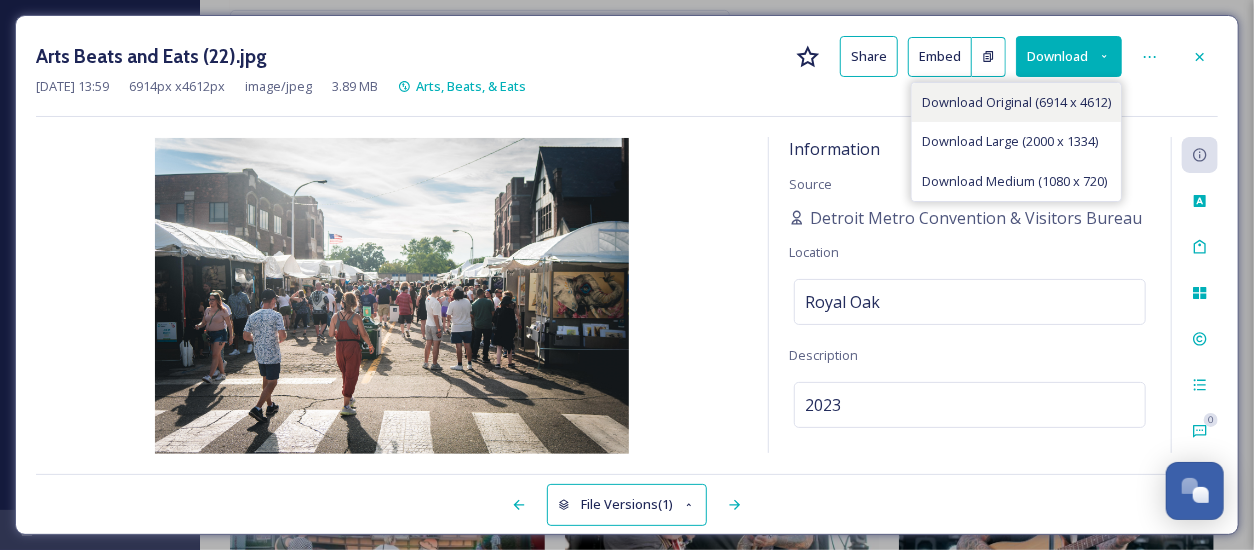 click on "Download Original (6914 x 4612)" at bounding box center [1016, 102] 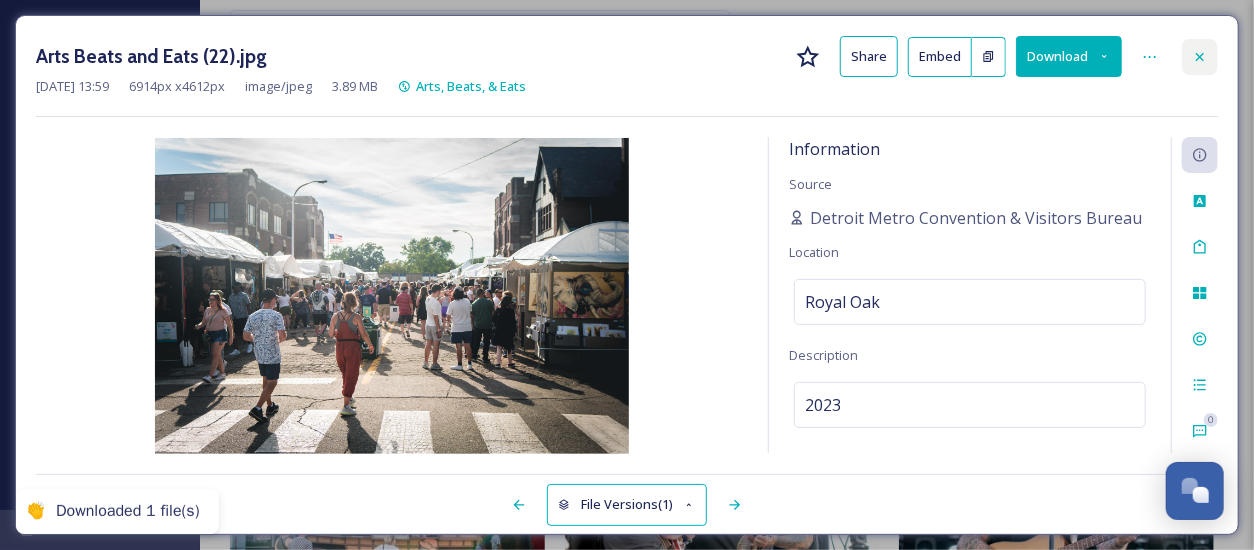 click at bounding box center [1200, 57] 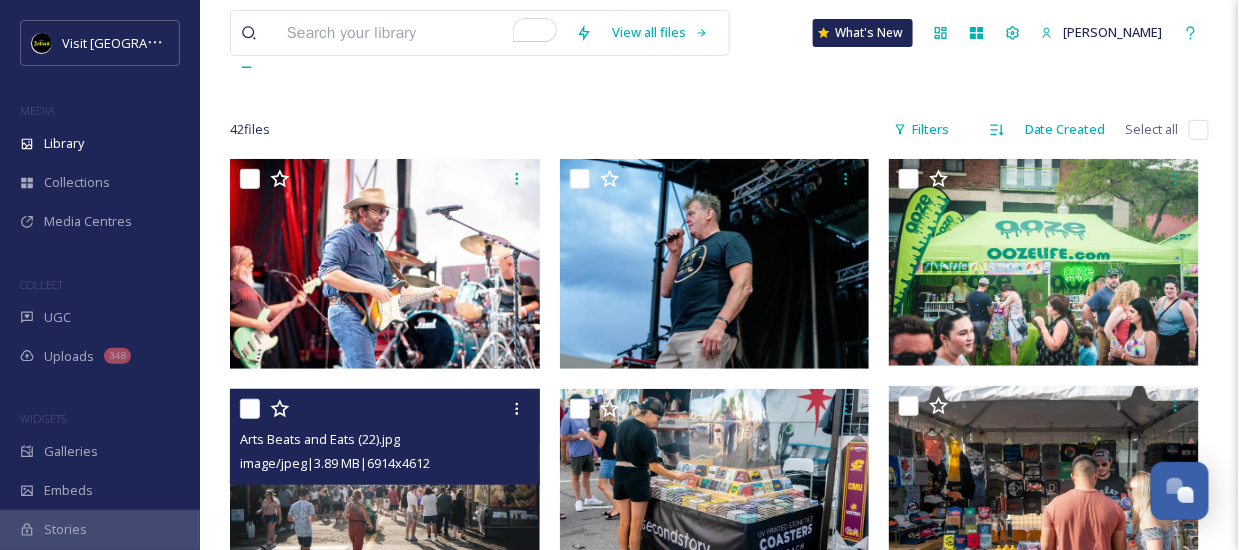 scroll, scrollTop: 158, scrollLeft: 0, axis: vertical 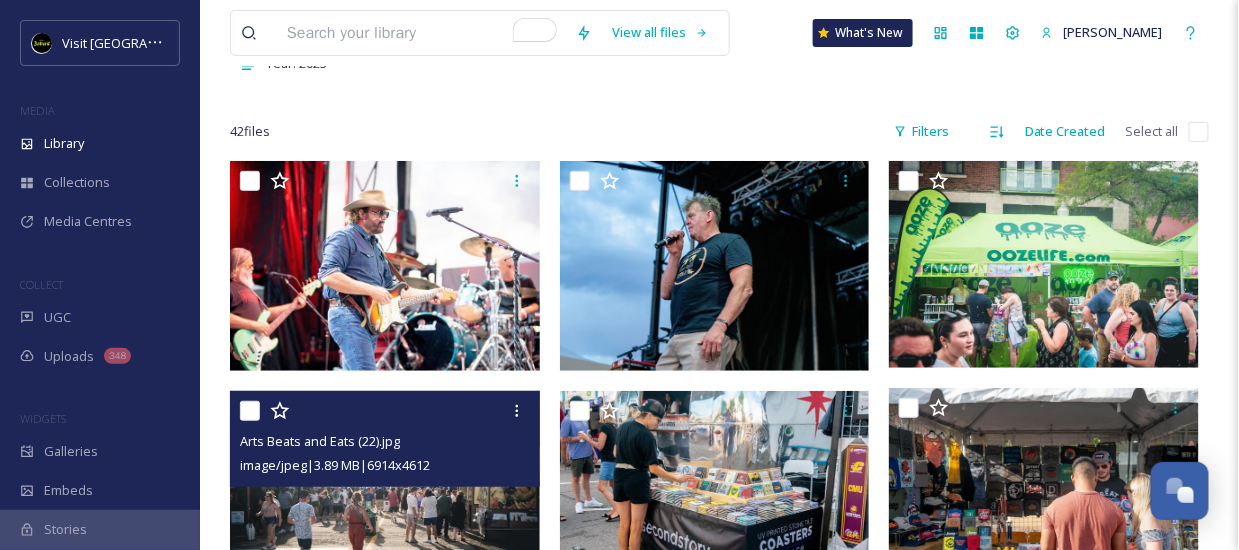 click at bounding box center (421, 33) 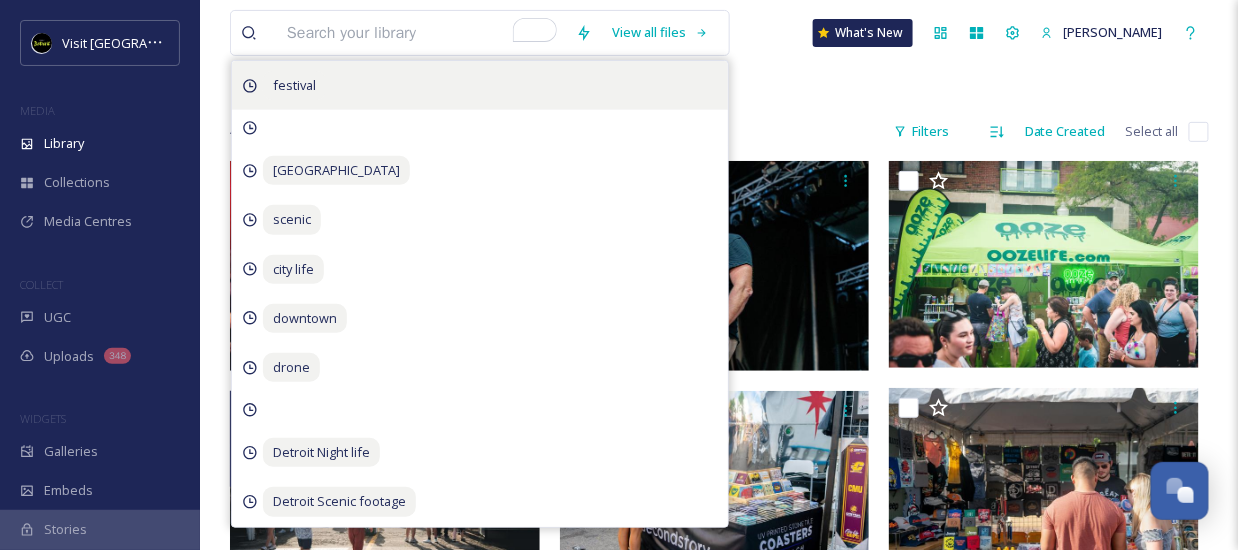 click on "festival" at bounding box center (294, 85) 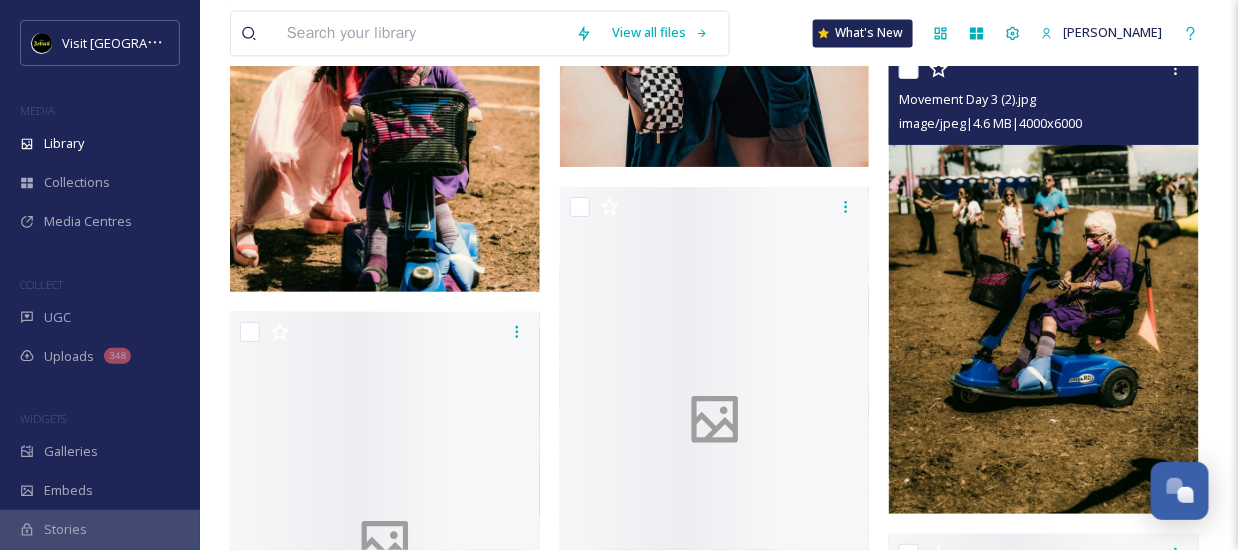 scroll, scrollTop: 7568, scrollLeft: 0, axis: vertical 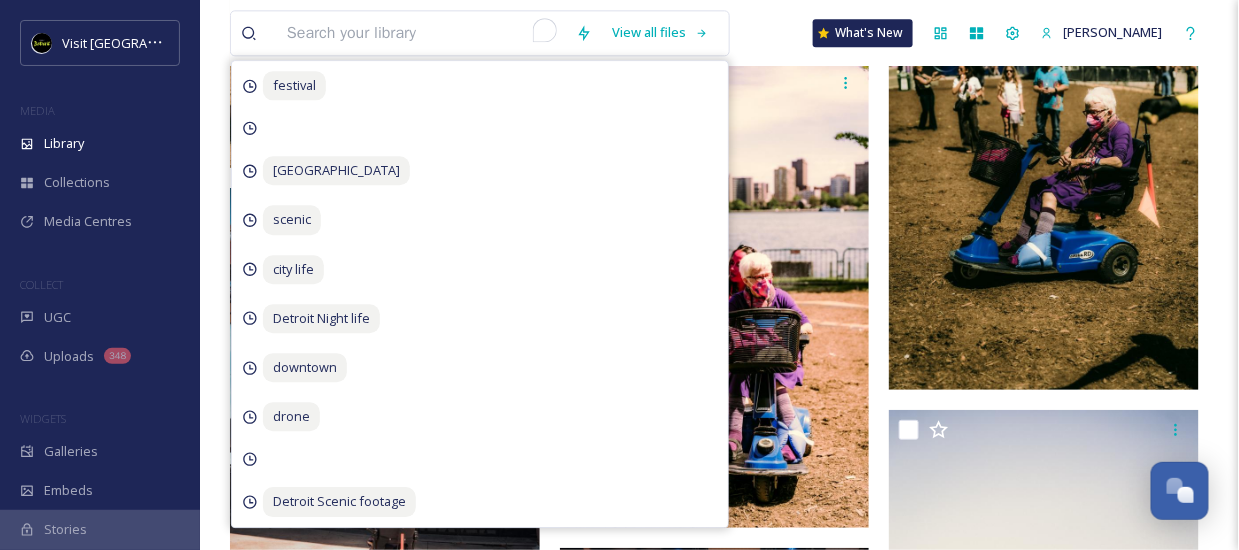 click at bounding box center (421, 33) 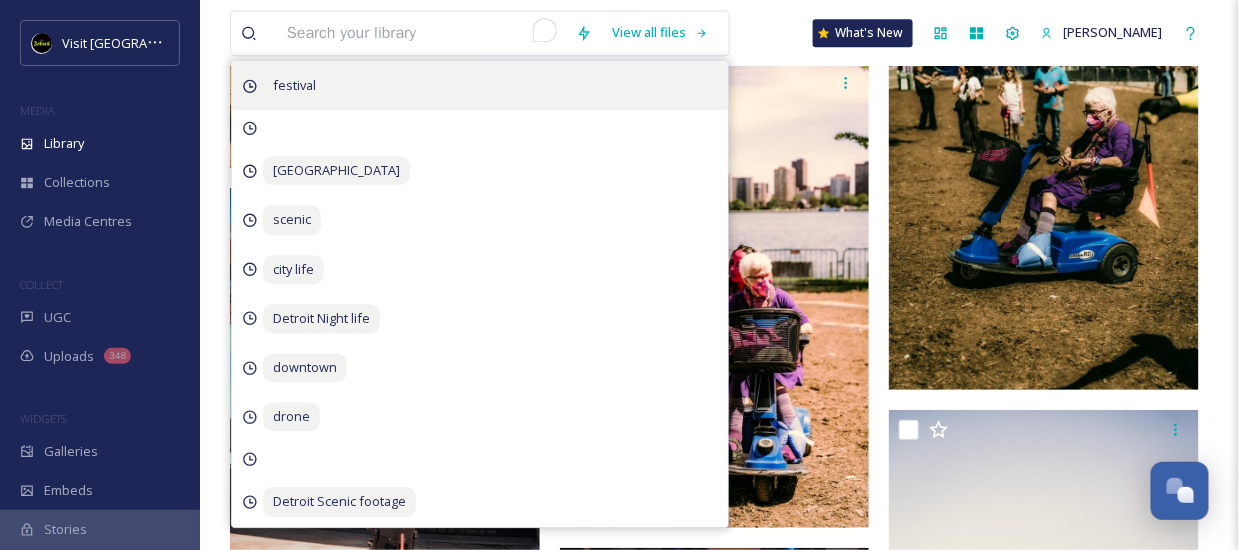 click on "festival" at bounding box center (294, 85) 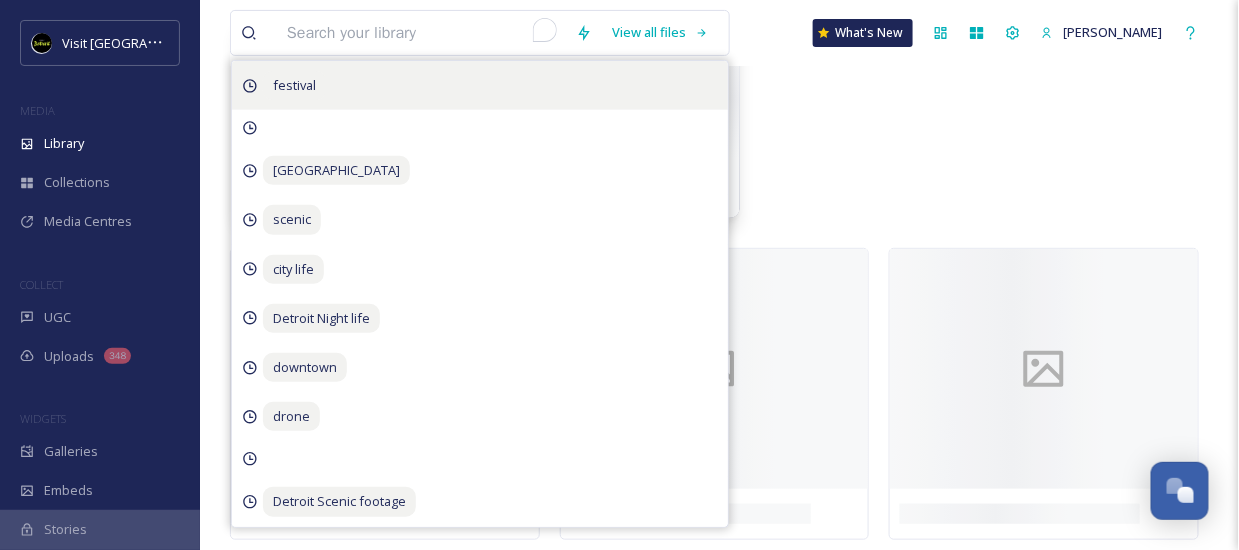 scroll, scrollTop: 0, scrollLeft: 0, axis: both 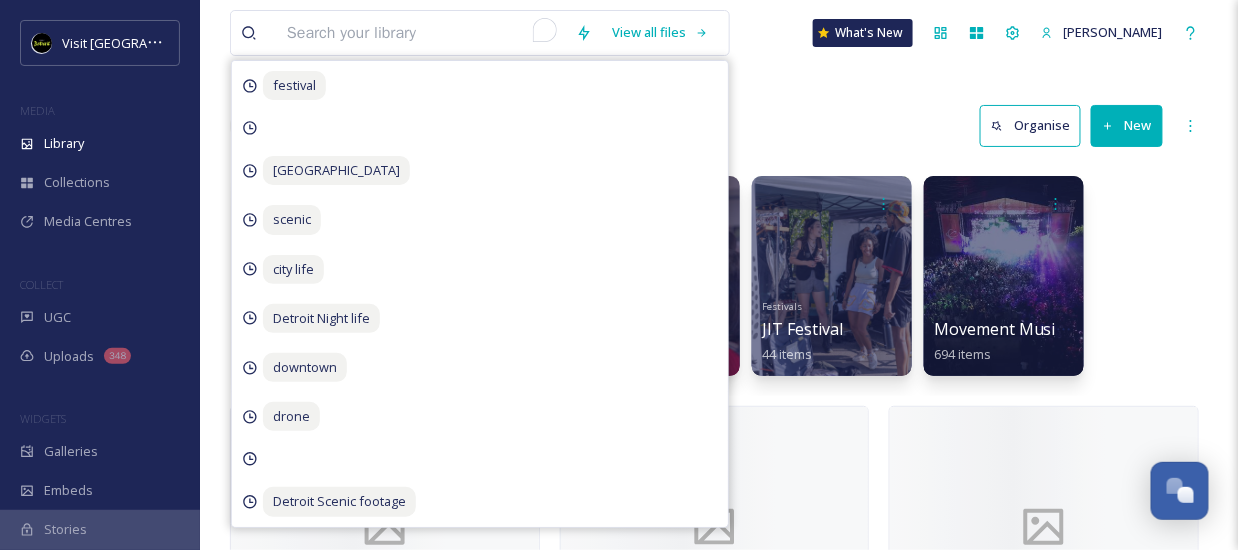 click on "Library Search Organise New" at bounding box center (719, 126) 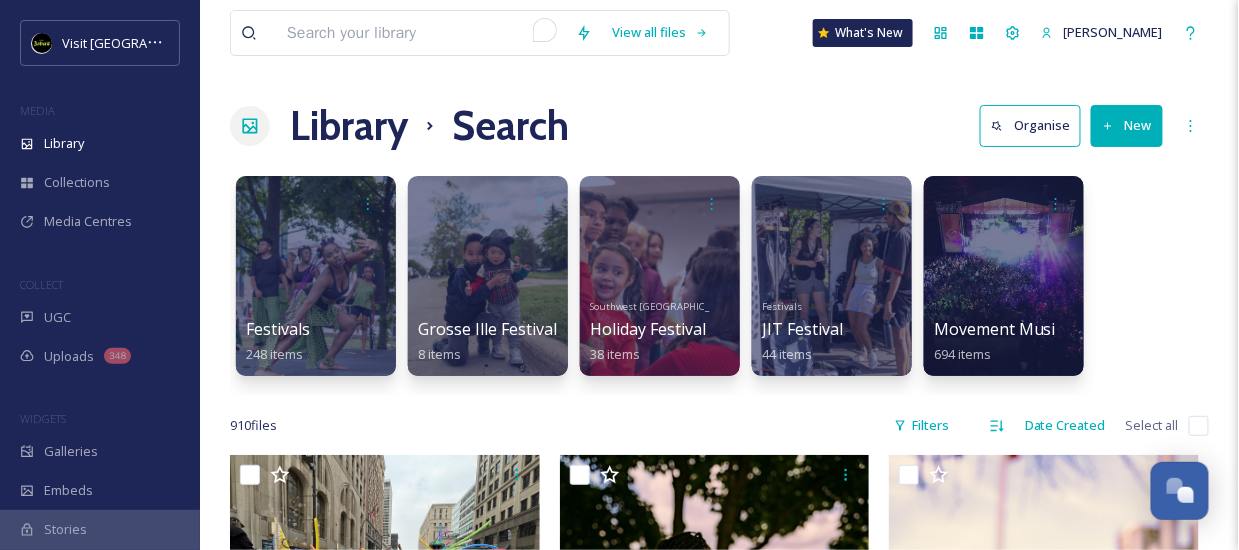 scroll, scrollTop: 22, scrollLeft: 0, axis: vertical 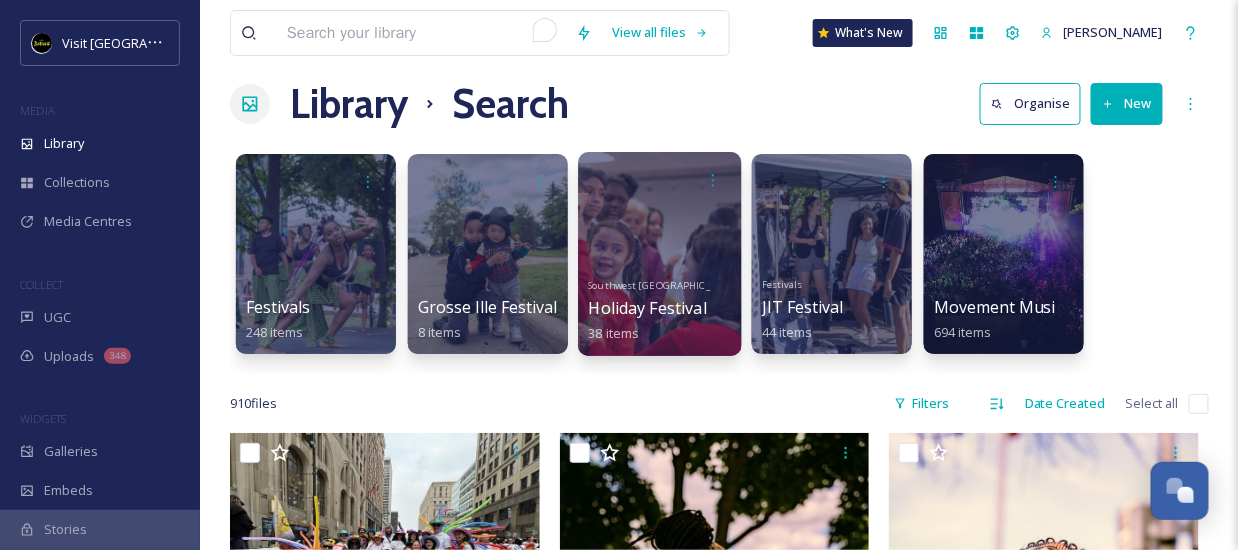 click at bounding box center (659, 254) 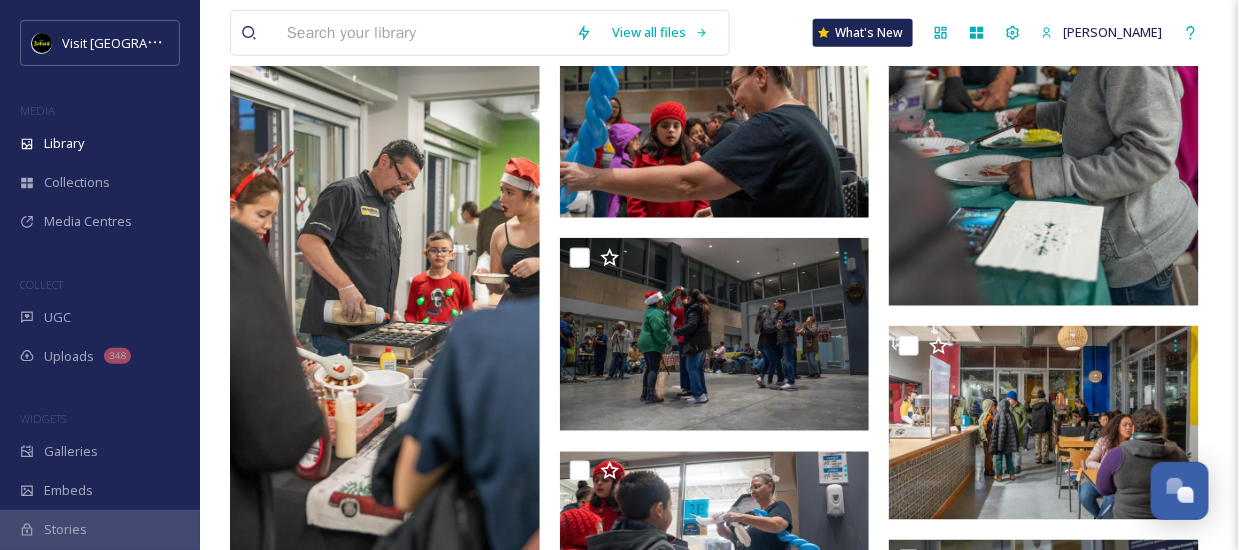 scroll, scrollTop: 523, scrollLeft: 0, axis: vertical 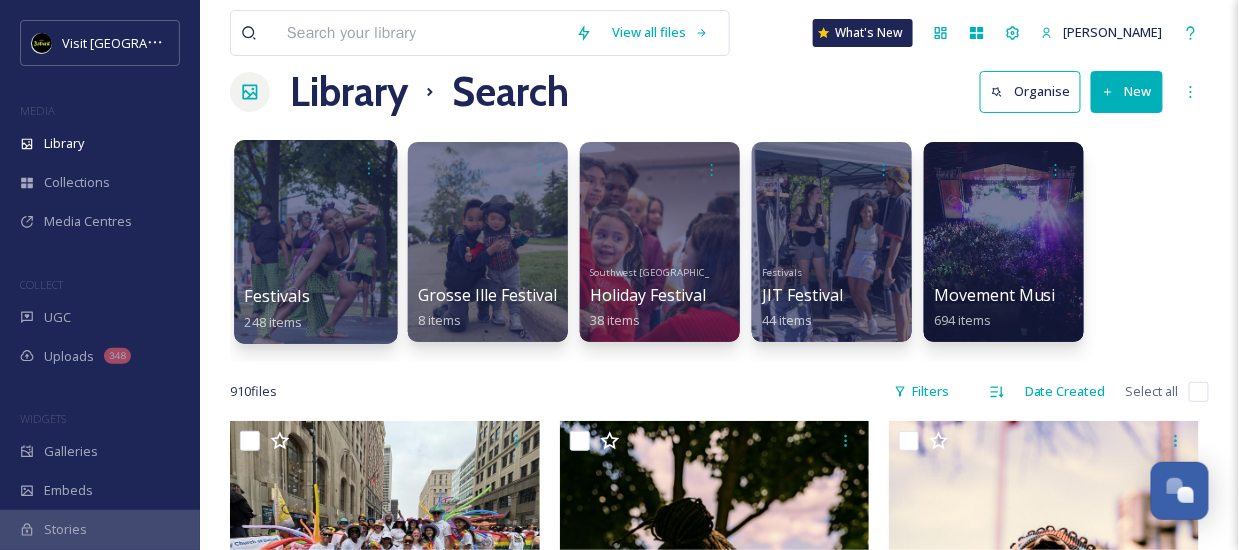 click at bounding box center [315, 242] 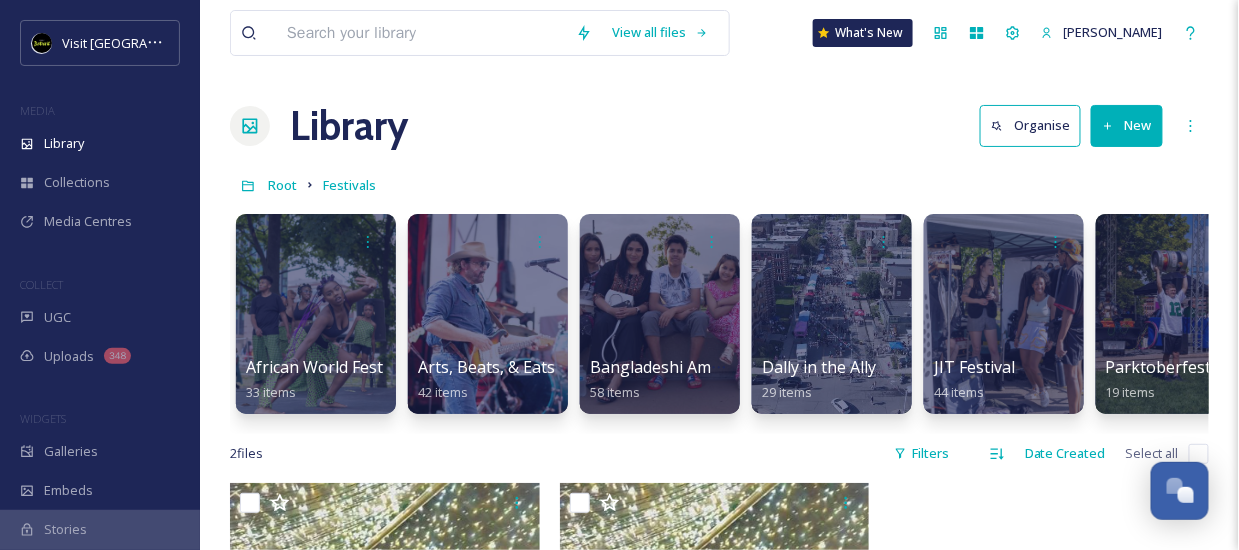 scroll, scrollTop: 148, scrollLeft: 0, axis: vertical 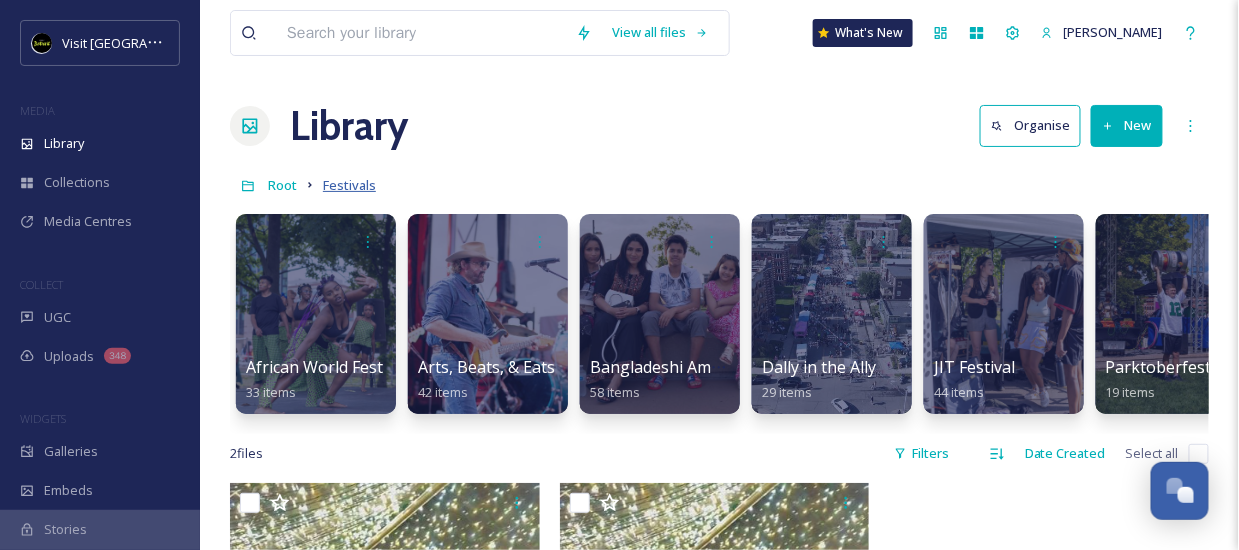click on "Festivals" at bounding box center (349, 185) 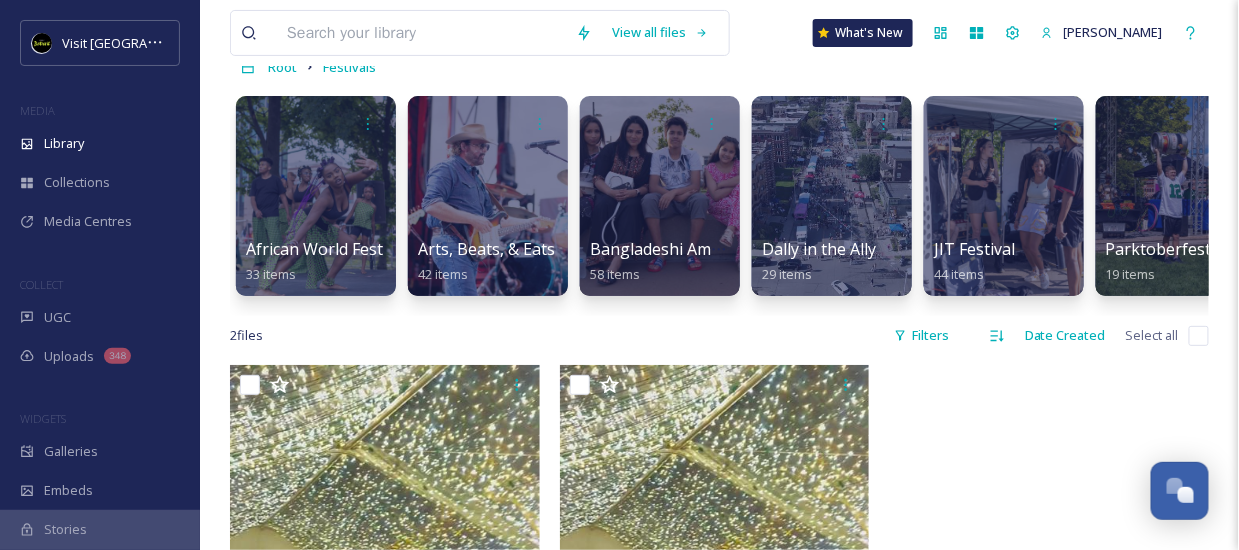 scroll, scrollTop: 118, scrollLeft: 0, axis: vertical 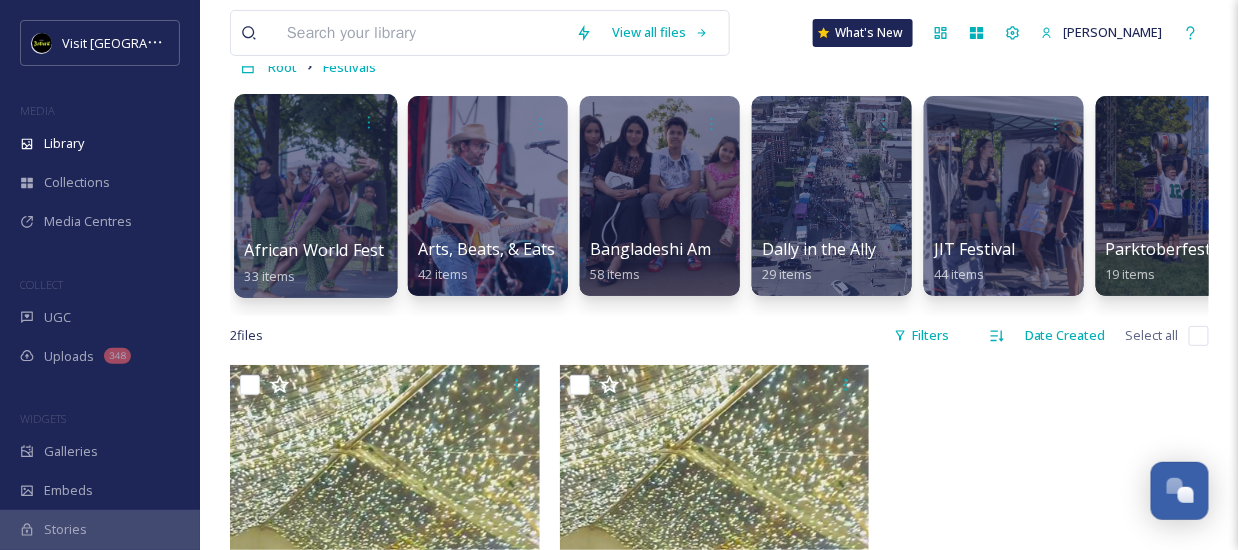 click at bounding box center [315, 196] 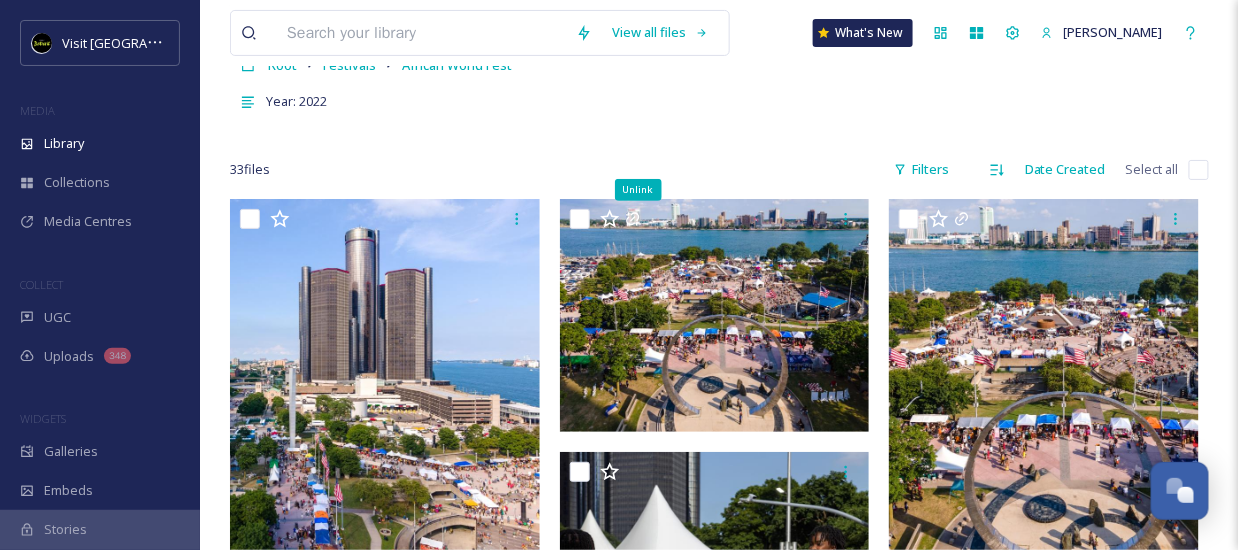 scroll, scrollTop: 65, scrollLeft: 0, axis: vertical 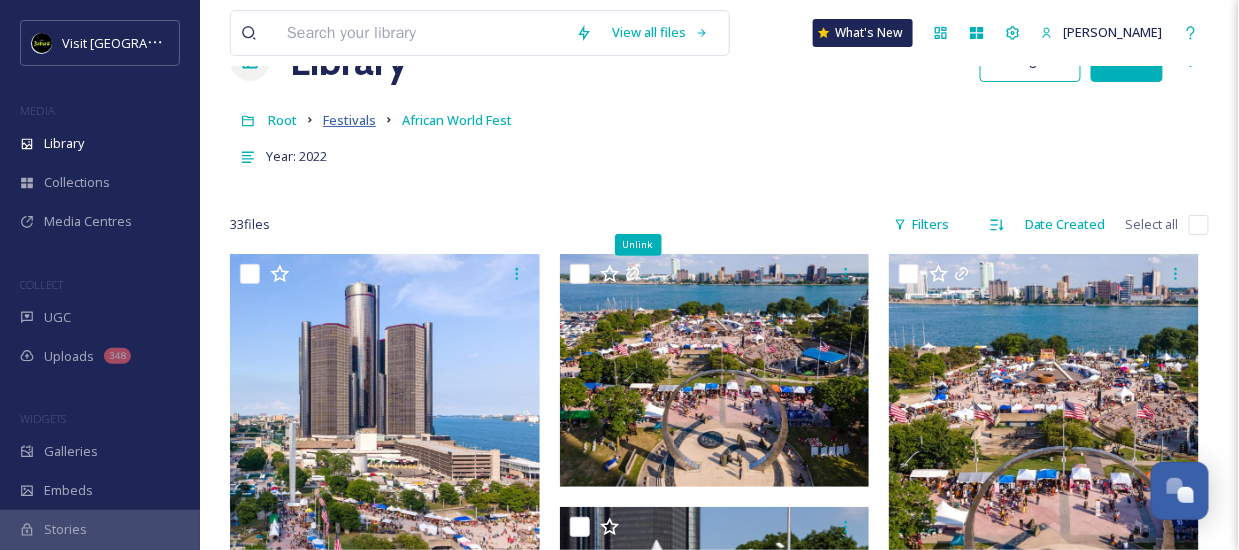 click on "Festivals" at bounding box center [349, 120] 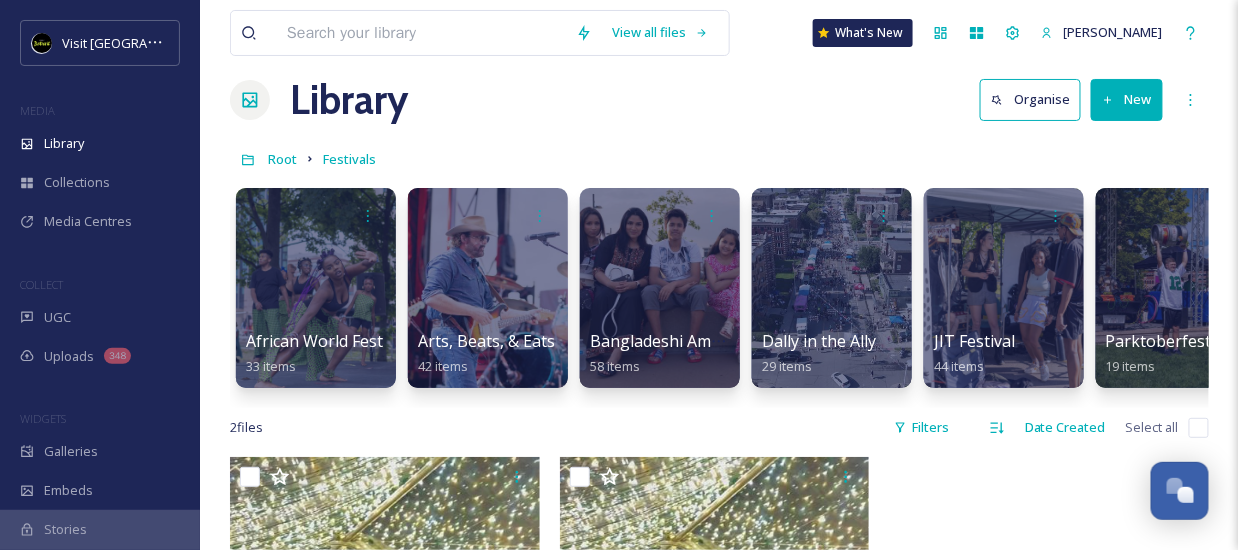scroll, scrollTop: 26, scrollLeft: 0, axis: vertical 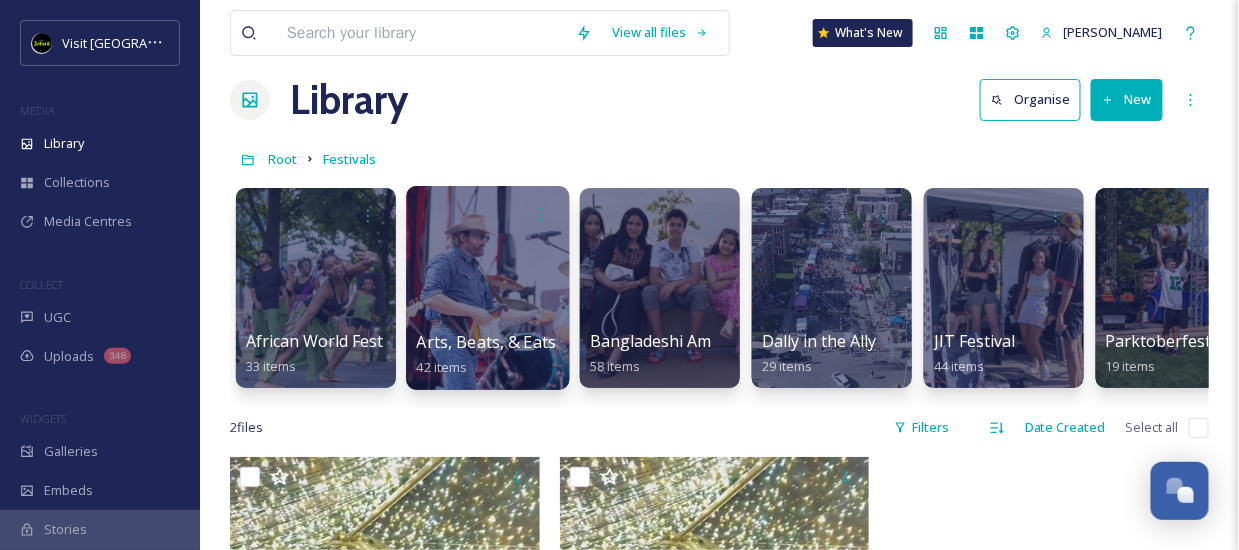 click at bounding box center (488, 214) 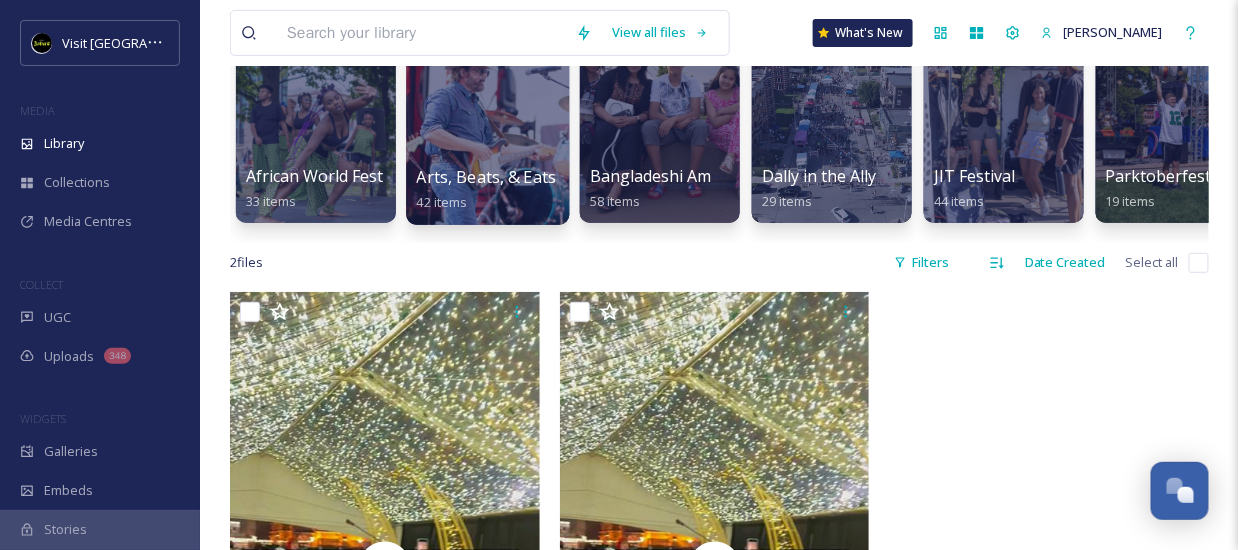 scroll, scrollTop: 122, scrollLeft: 0, axis: vertical 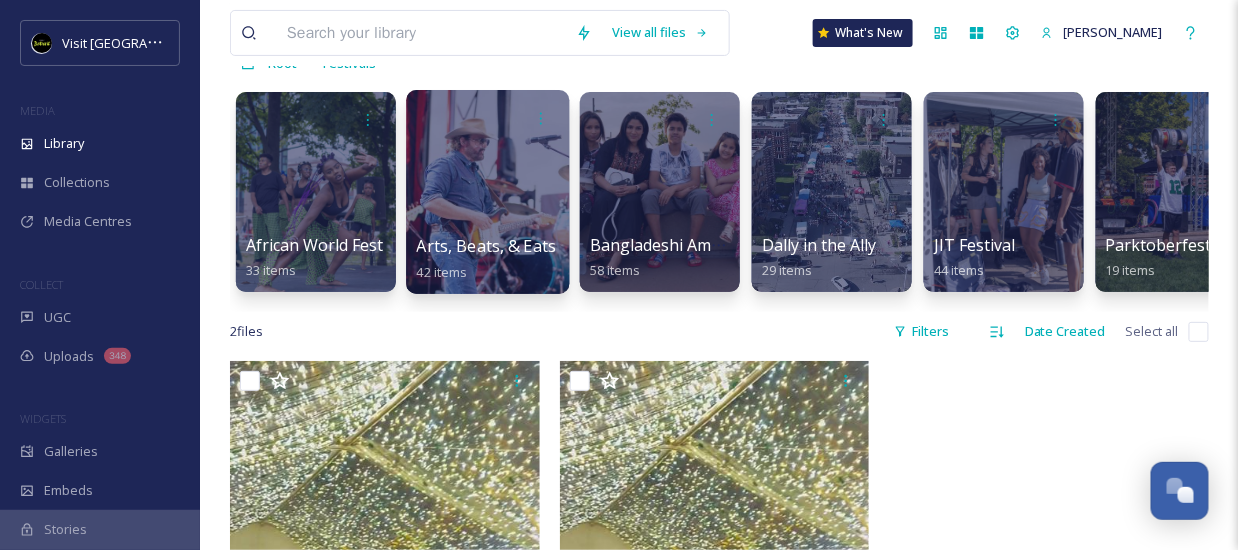 click on "Arts, Beats, & Eats 42   items" at bounding box center (488, 259) 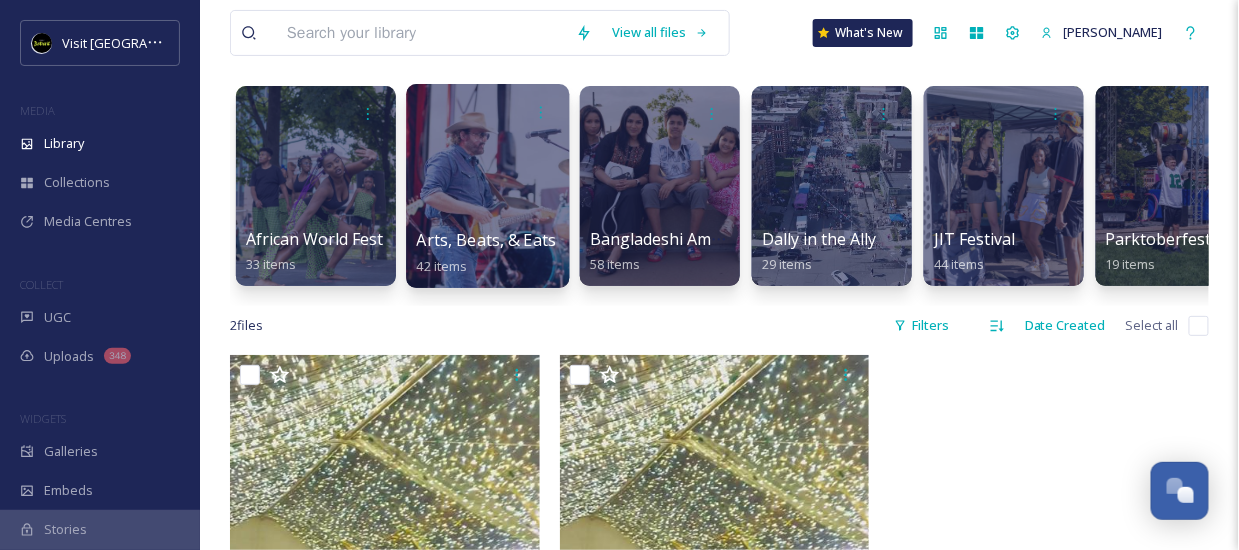click at bounding box center (487, 186) 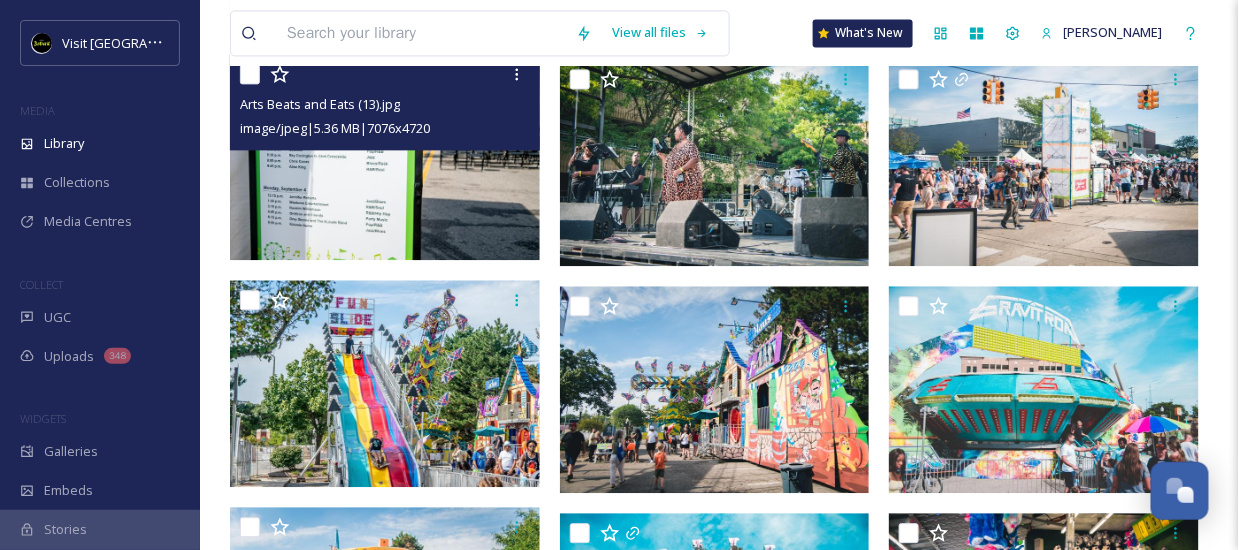 scroll, scrollTop: 1167, scrollLeft: 0, axis: vertical 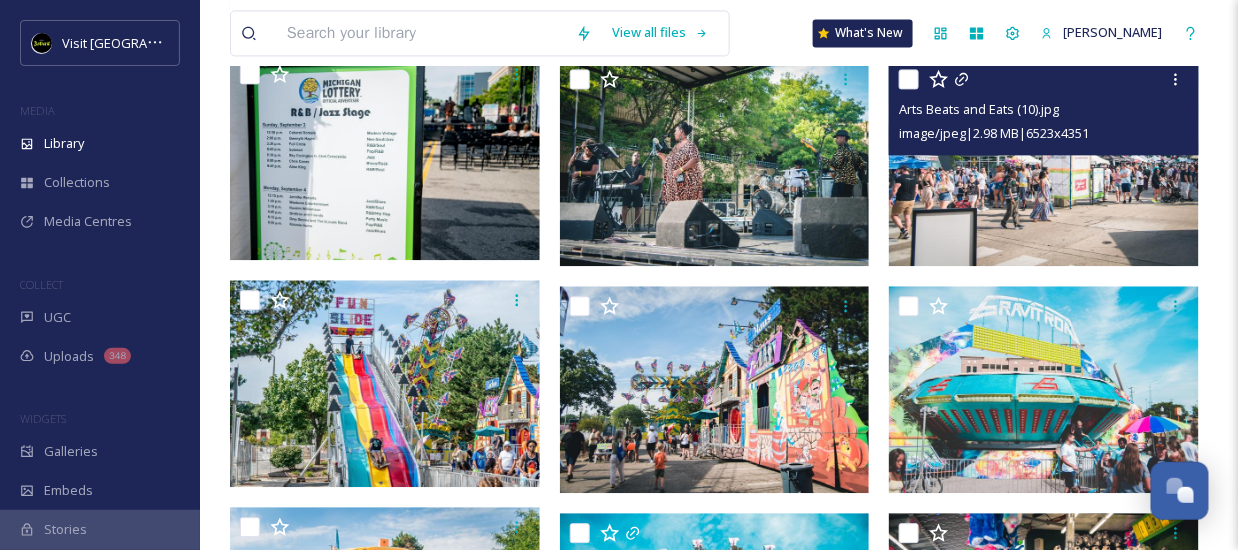 click at bounding box center [1044, 162] 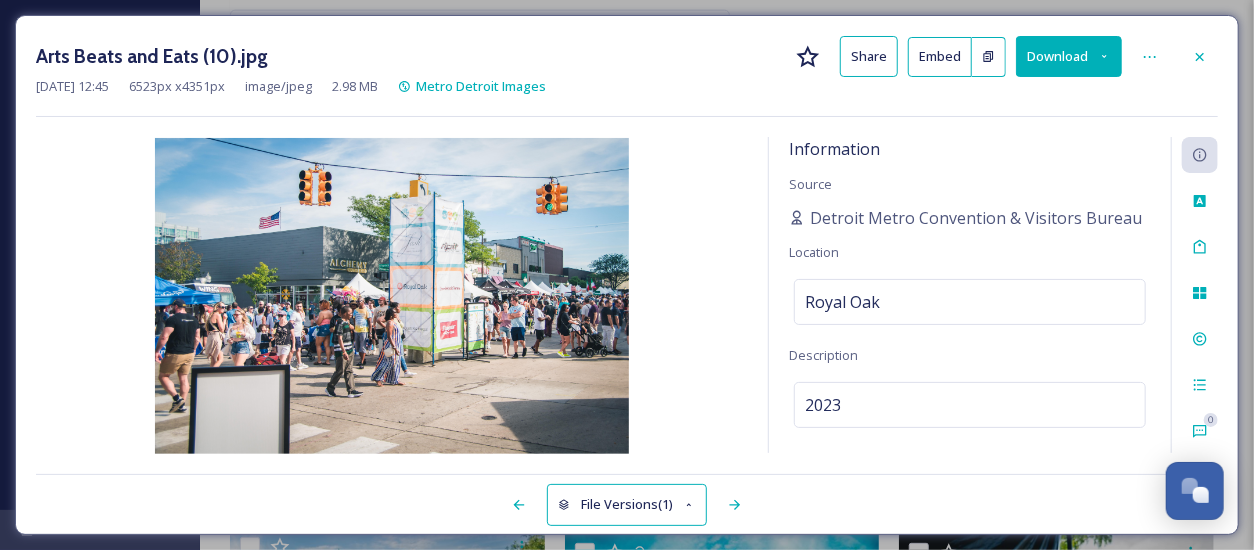 click on "Download" at bounding box center (1069, 56) 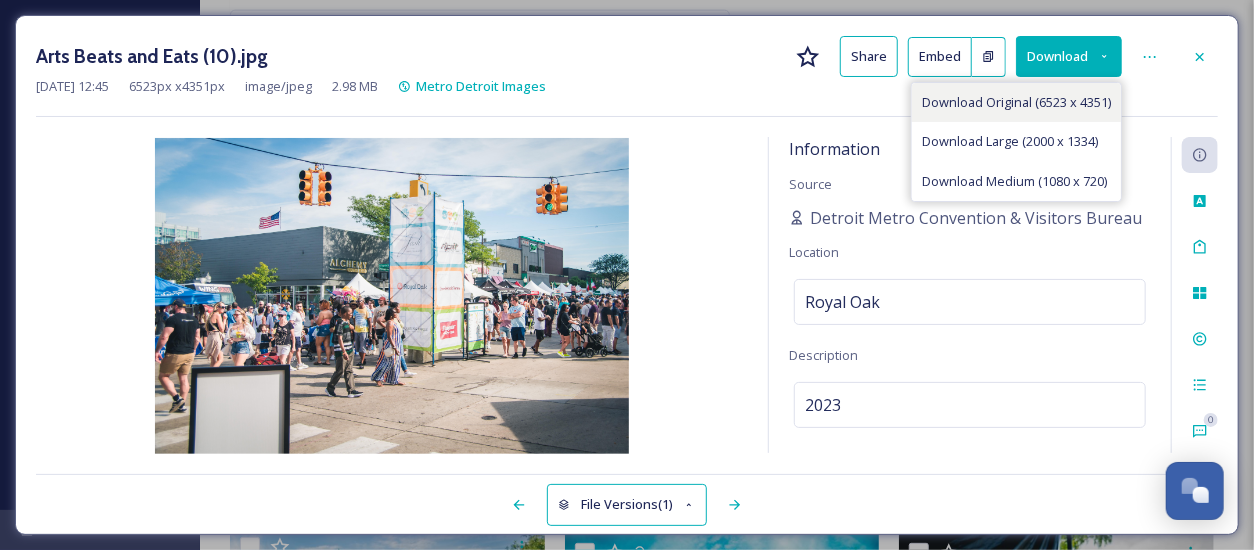 click on "Download Original (6523 x 4351)" at bounding box center (1016, 102) 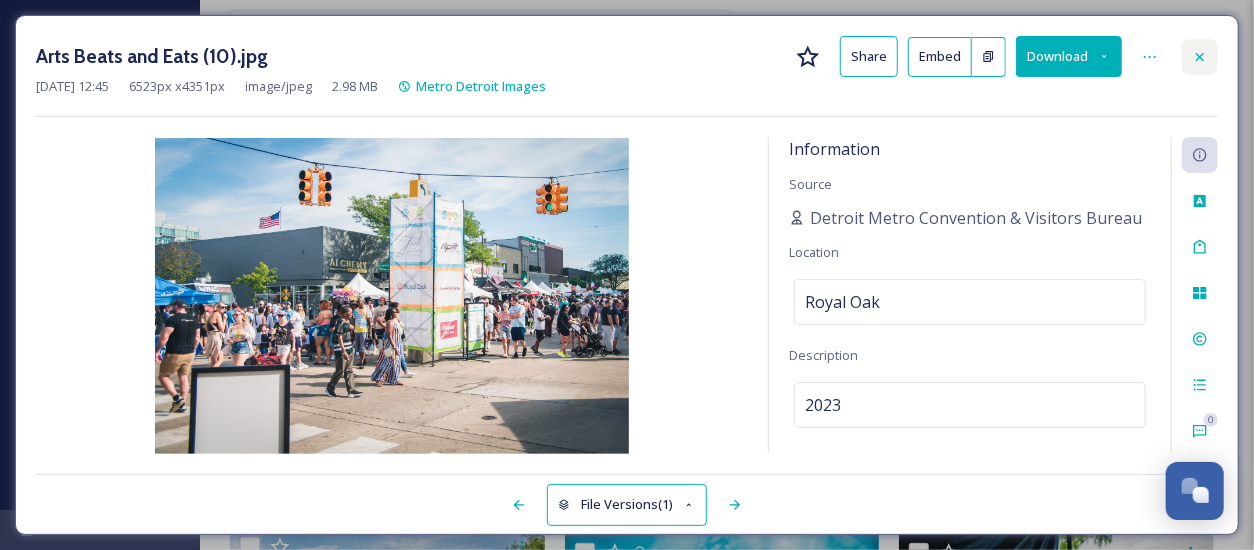 click 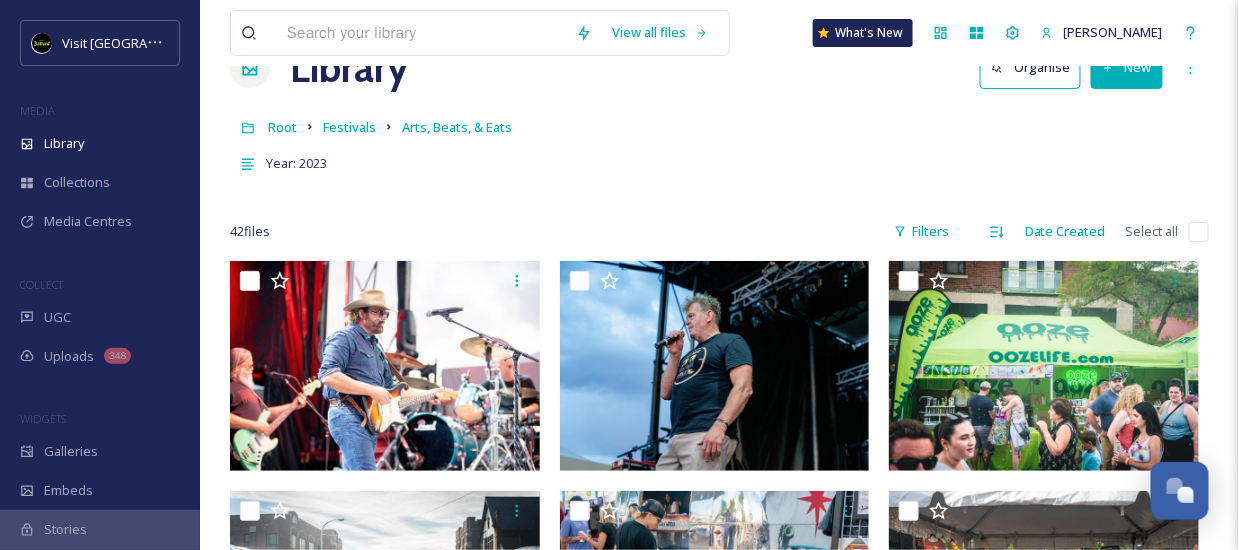 scroll, scrollTop: 36, scrollLeft: 0, axis: vertical 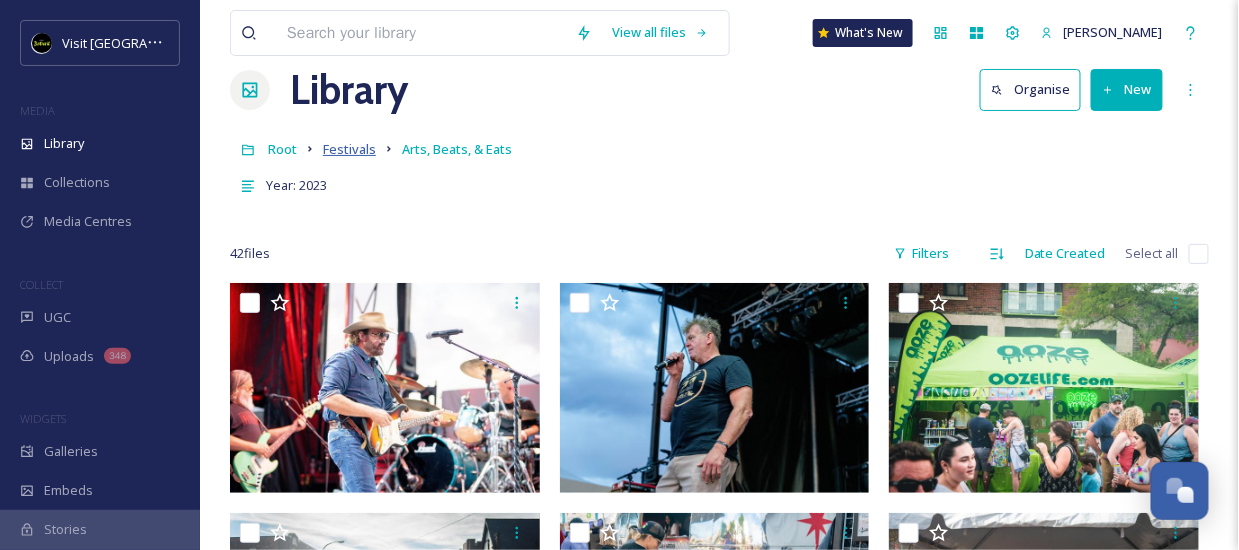 click on "Festivals" at bounding box center [349, 149] 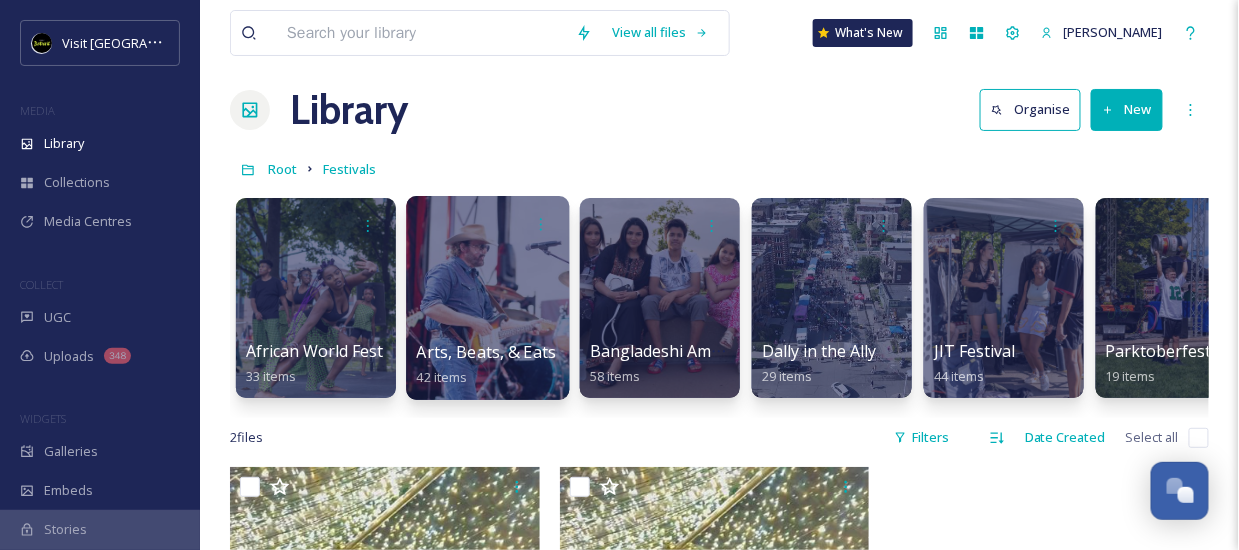 scroll, scrollTop: 16, scrollLeft: 0, axis: vertical 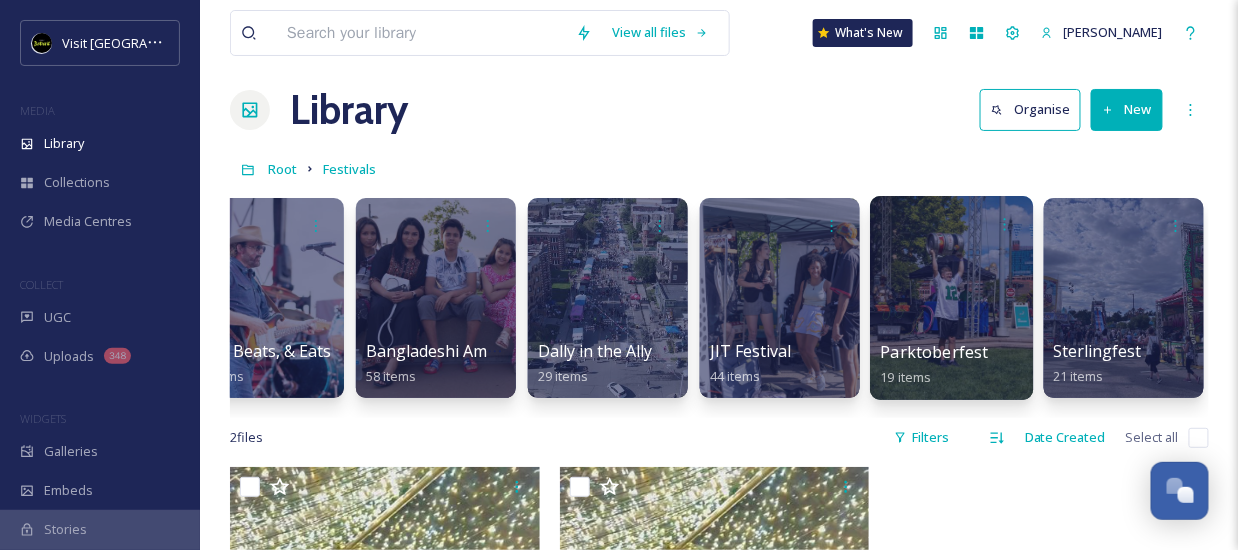 click at bounding box center (951, 298) 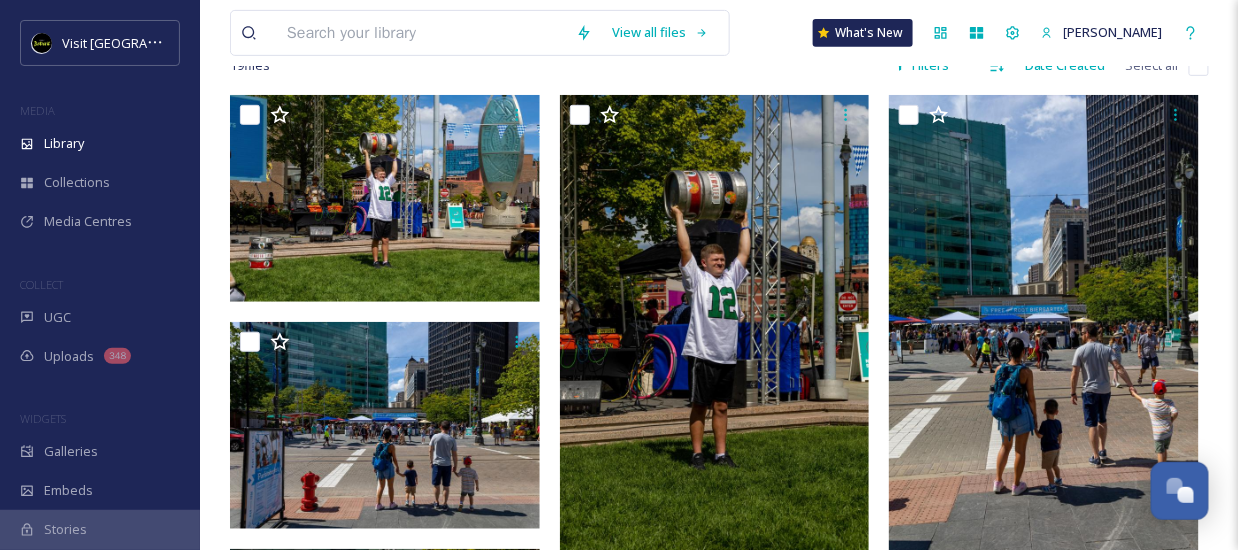 scroll, scrollTop: 0, scrollLeft: 0, axis: both 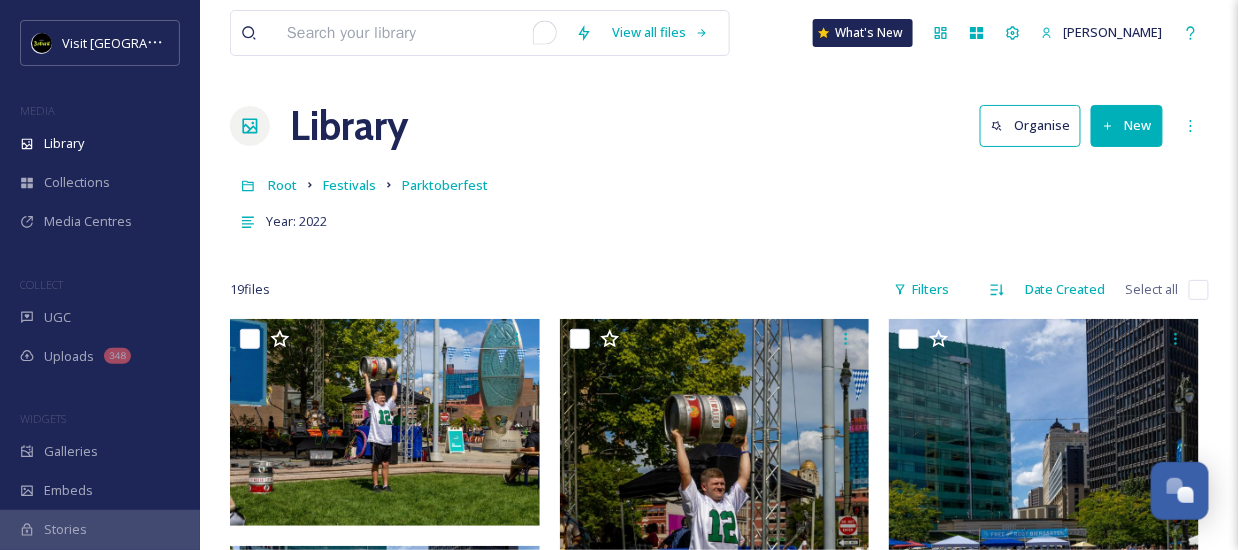 click at bounding box center (421, 33) 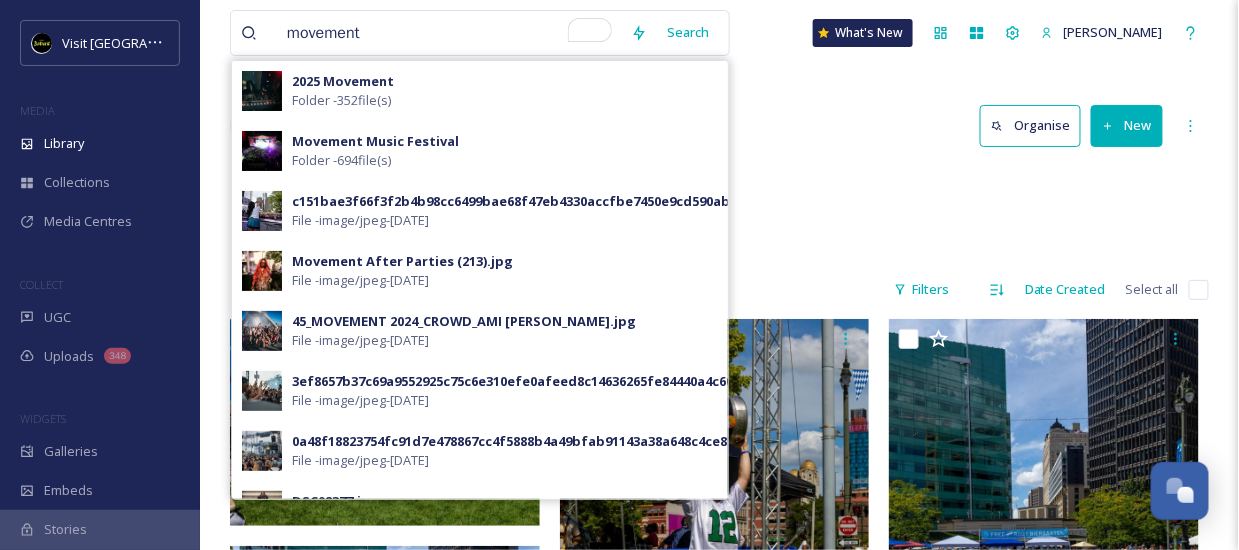 type on "movement" 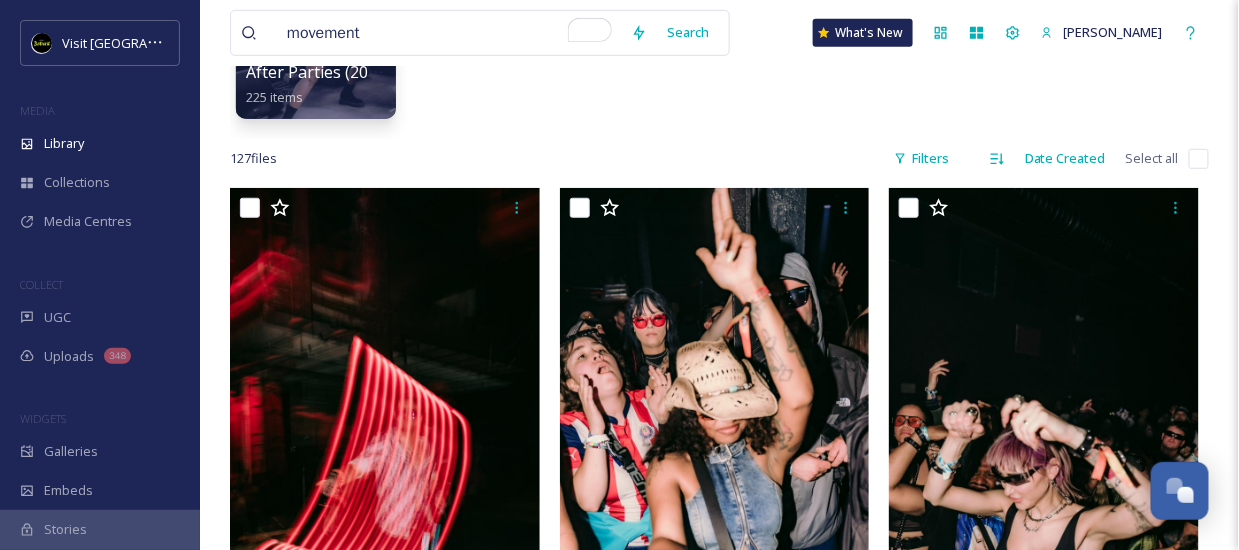 click on "127  file s Filters Date Created Select all" at bounding box center [719, 158] 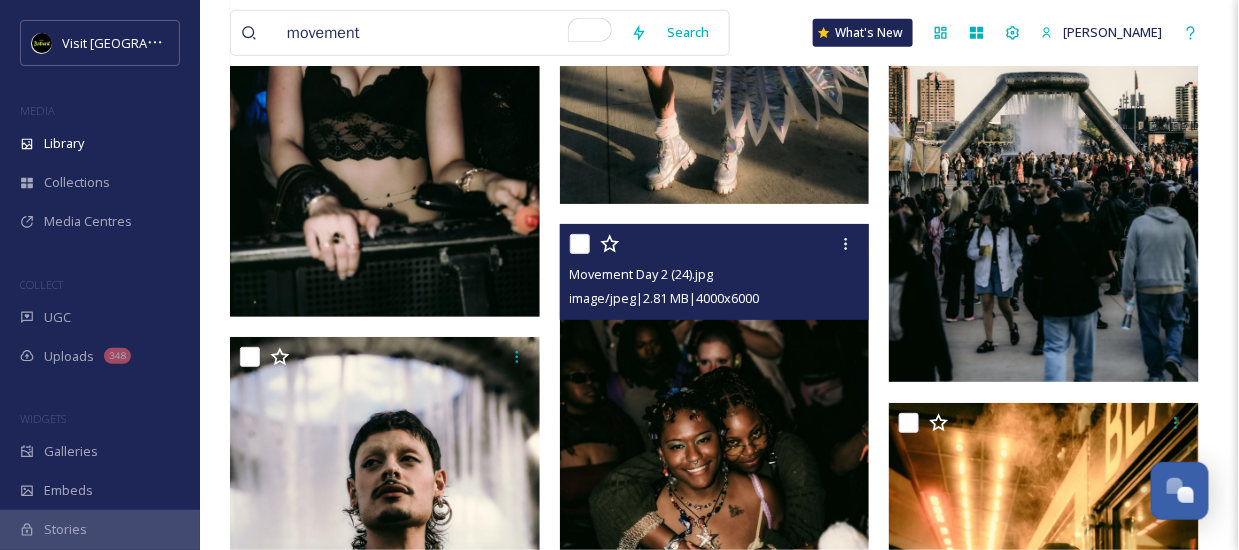 scroll, scrollTop: 10759, scrollLeft: 0, axis: vertical 